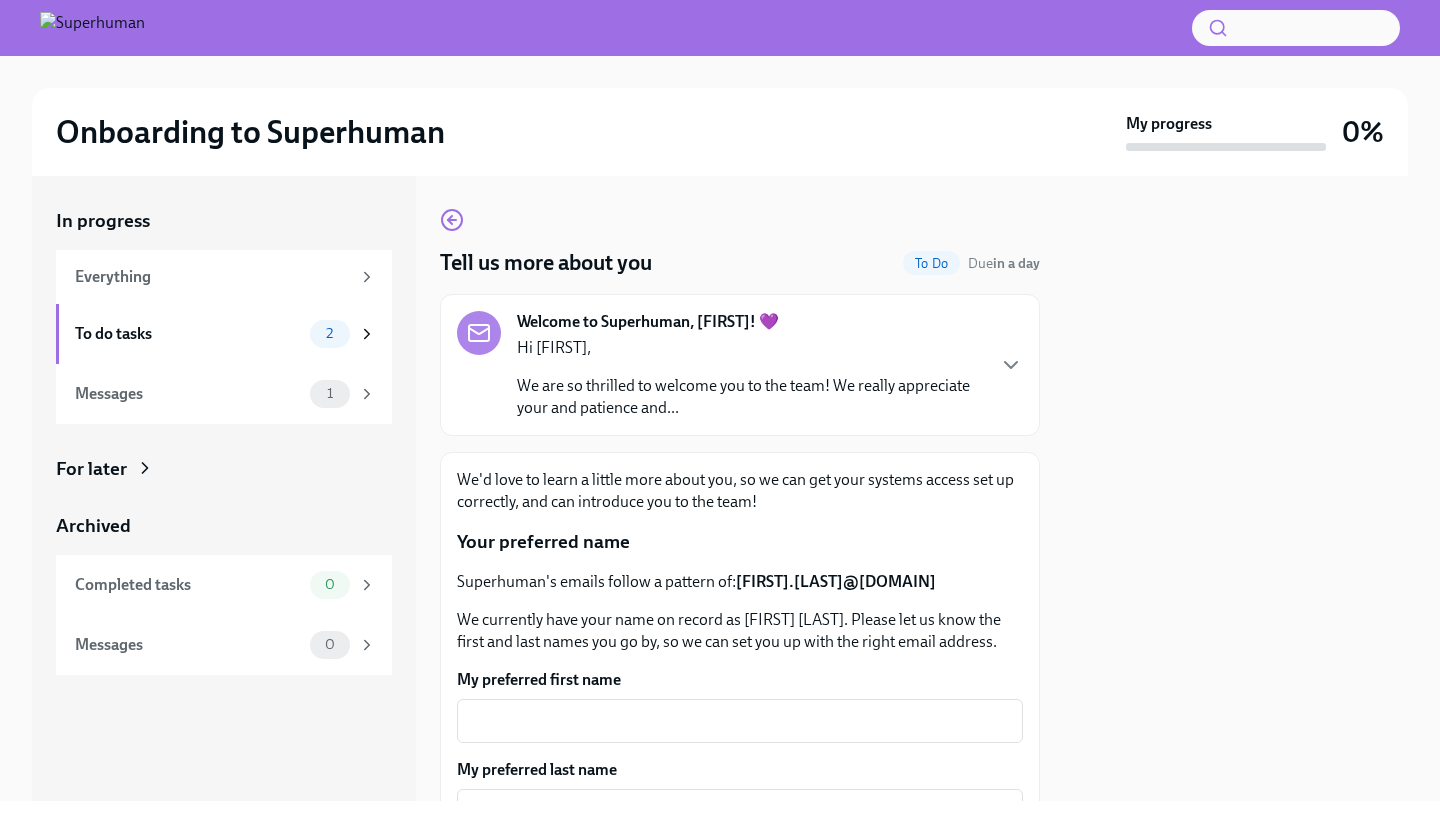scroll, scrollTop: 0, scrollLeft: 0, axis: both 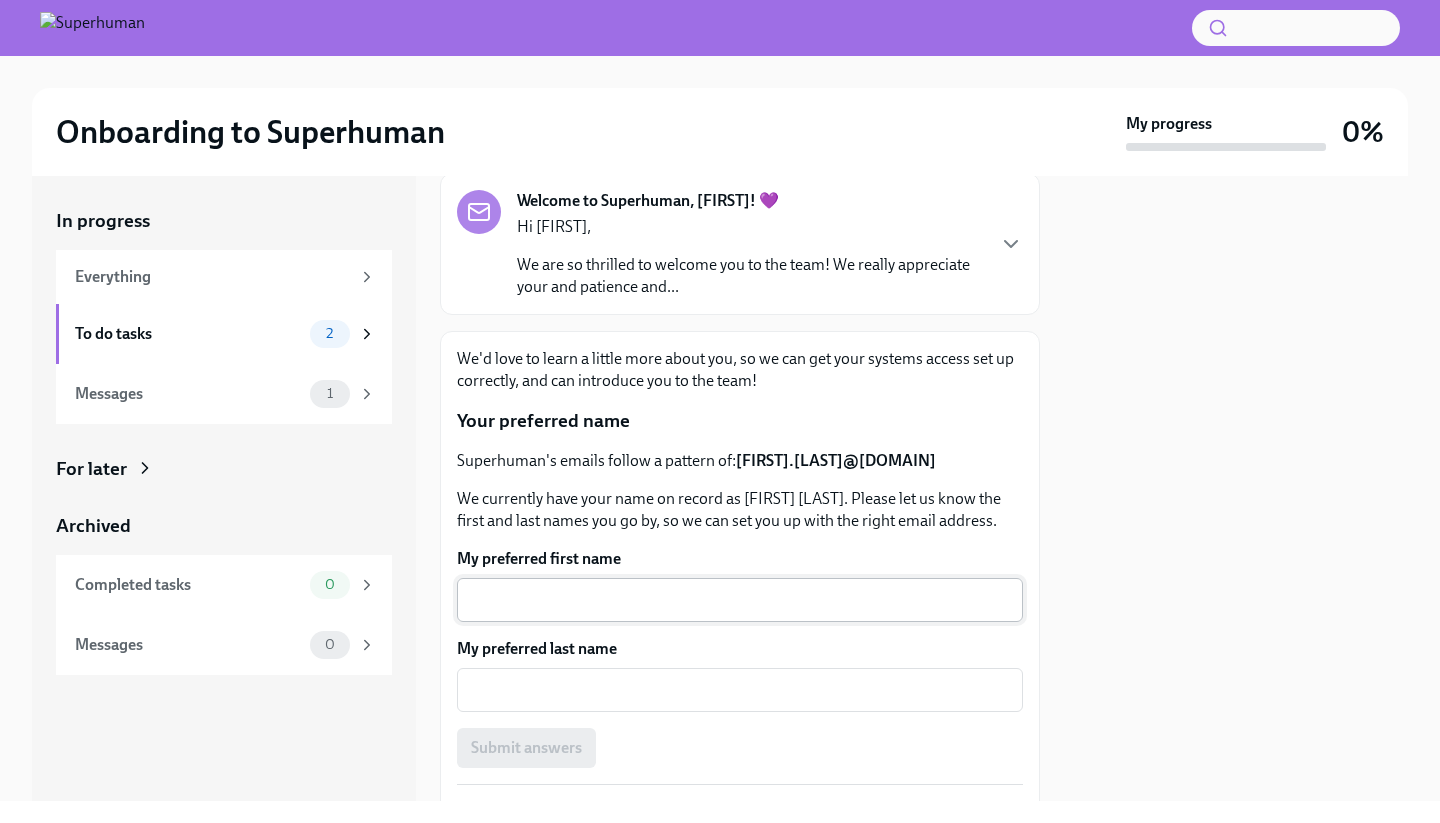 click on "x ​" at bounding box center (740, 600) 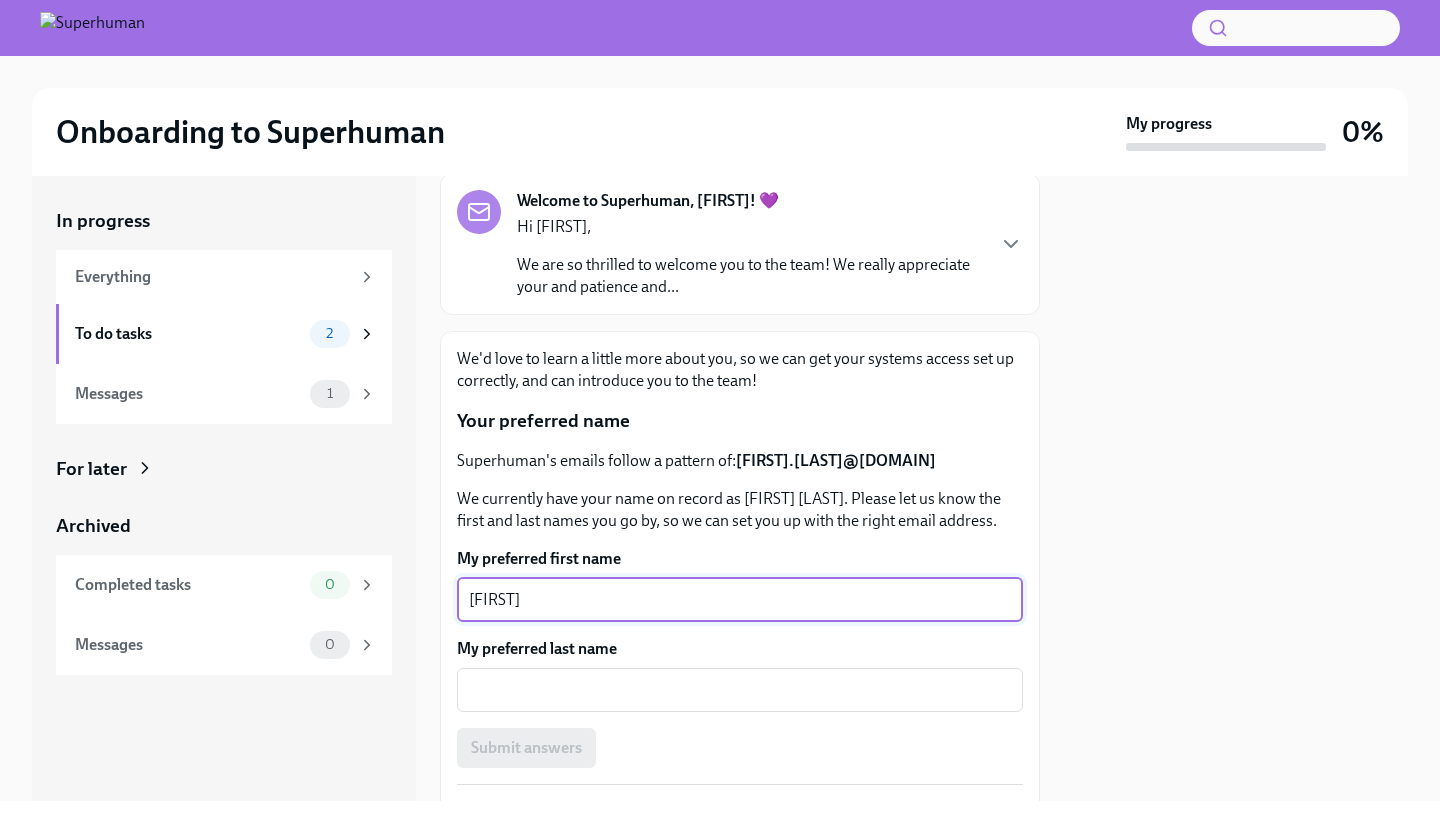type on "[FIRST]" 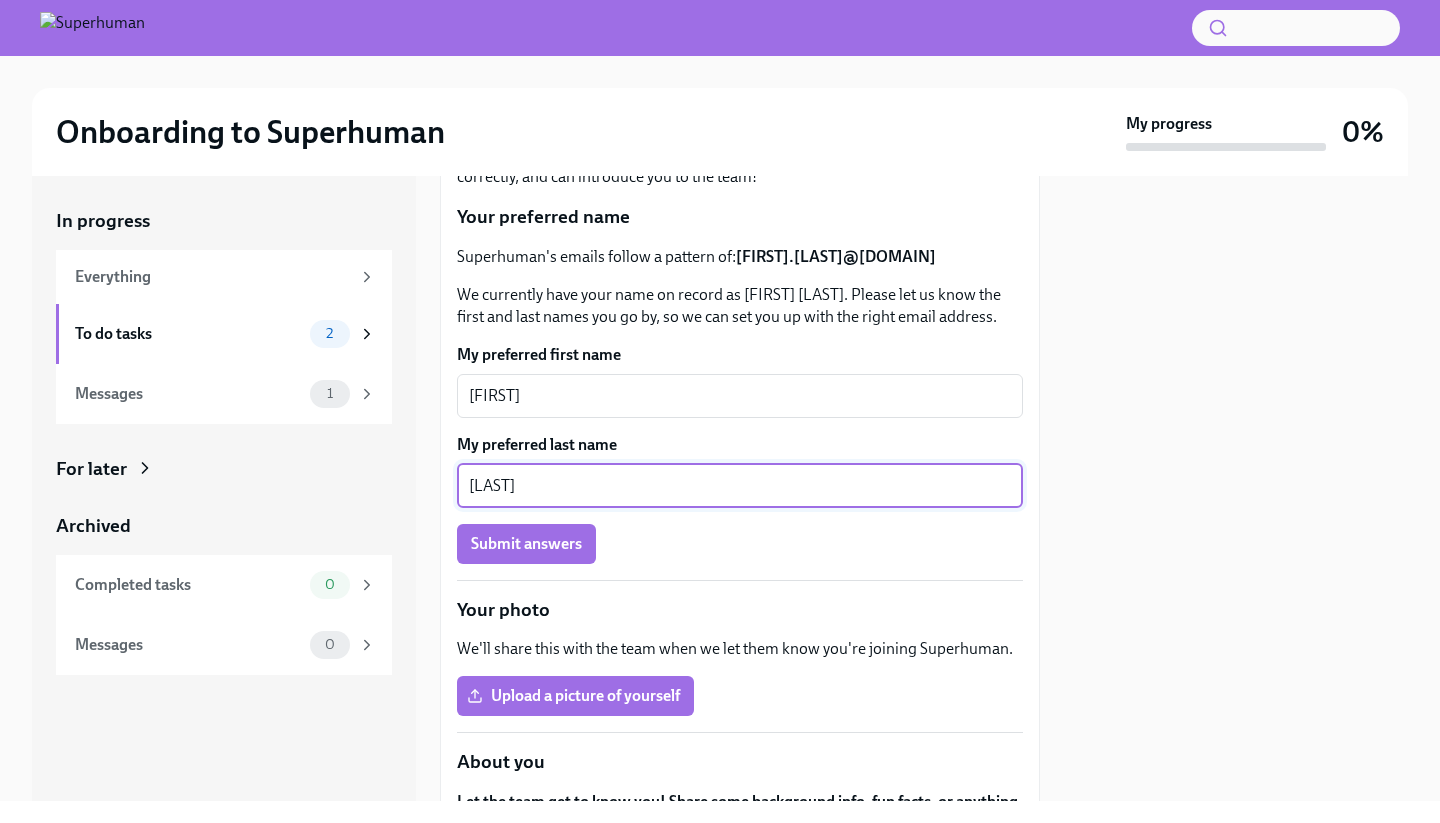 scroll, scrollTop: 354, scrollLeft: 0, axis: vertical 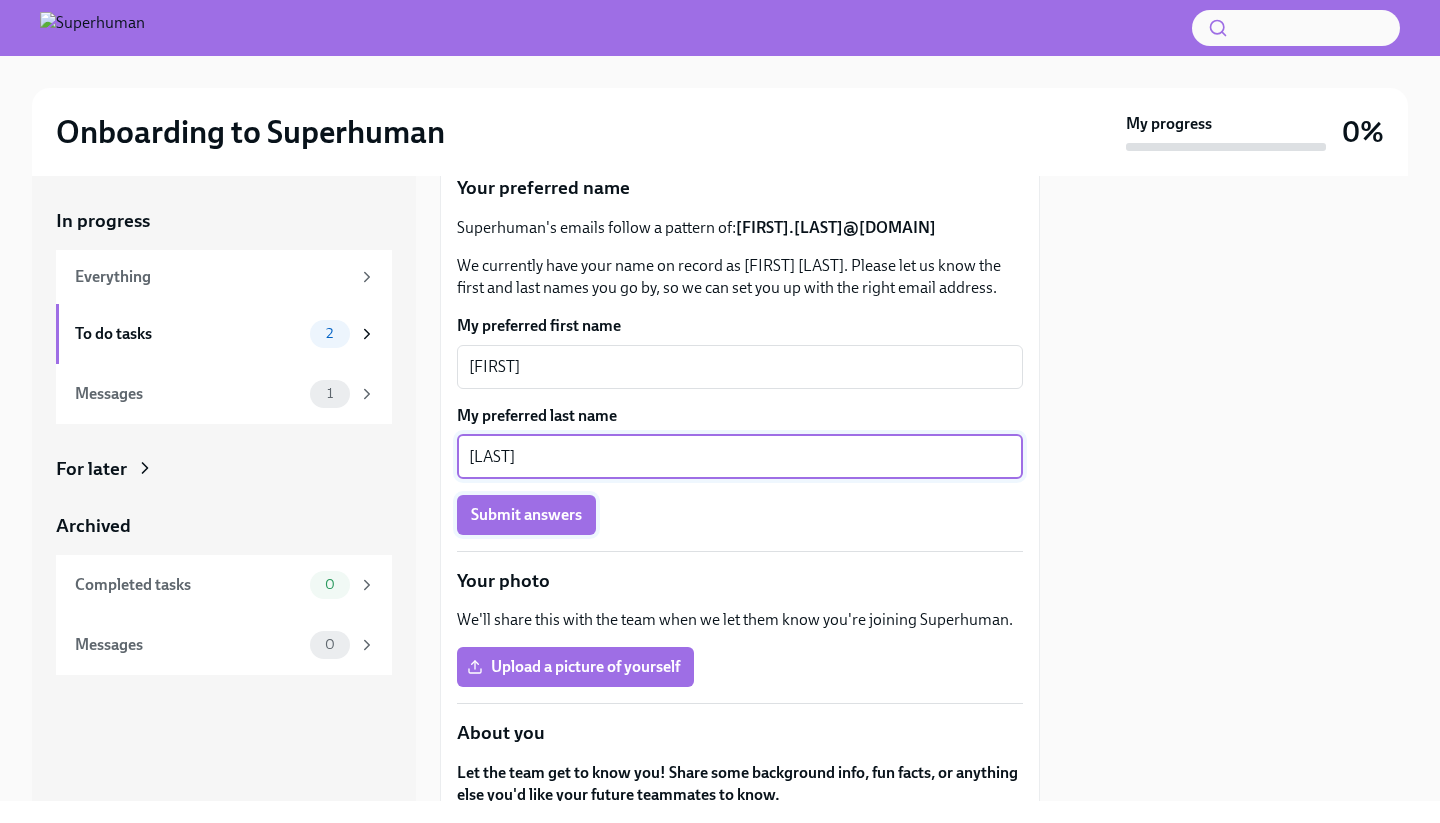 type on "[LAST]" 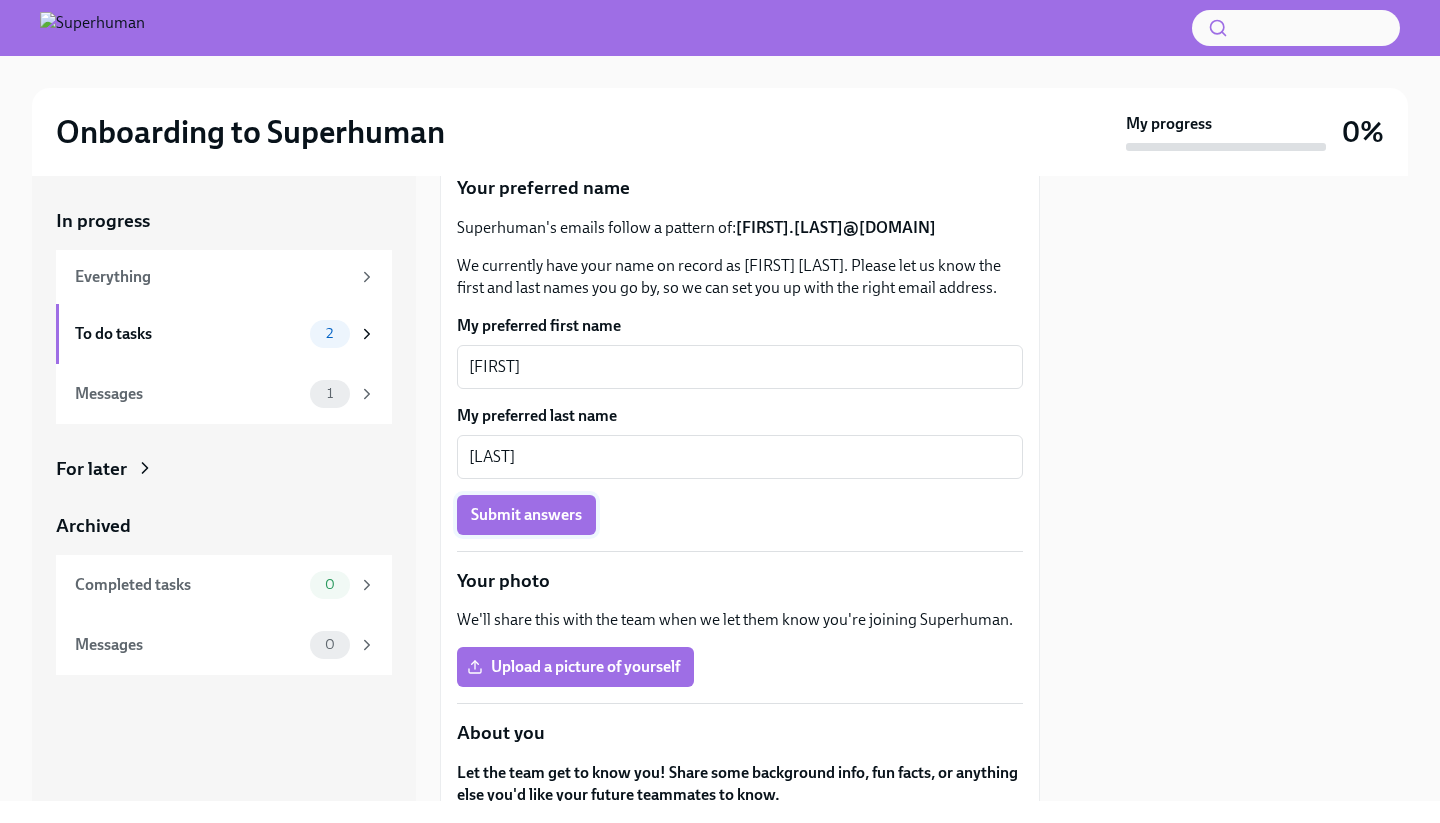 click on "Submit answers" at bounding box center [526, 515] 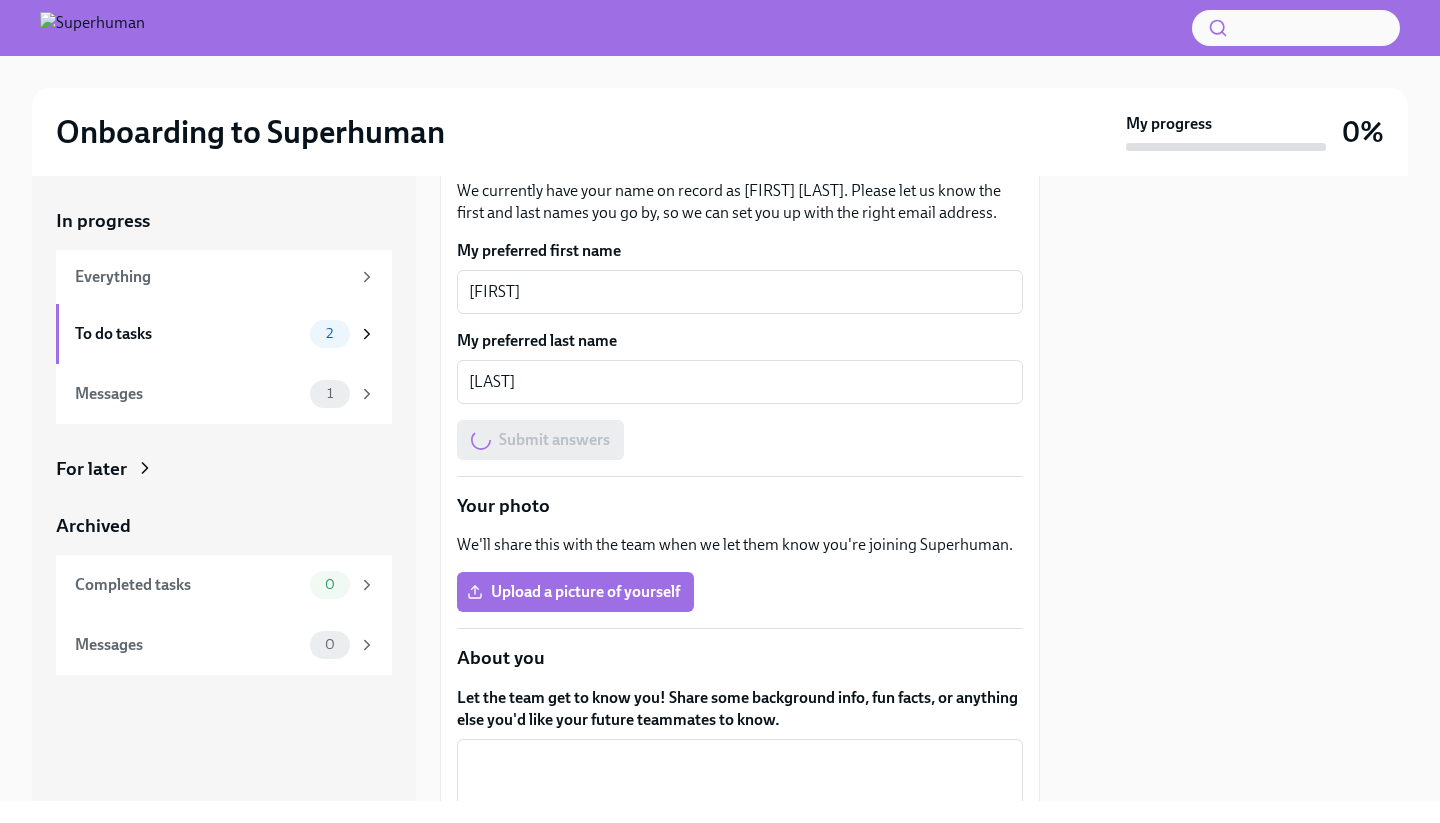 scroll, scrollTop: 431, scrollLeft: 0, axis: vertical 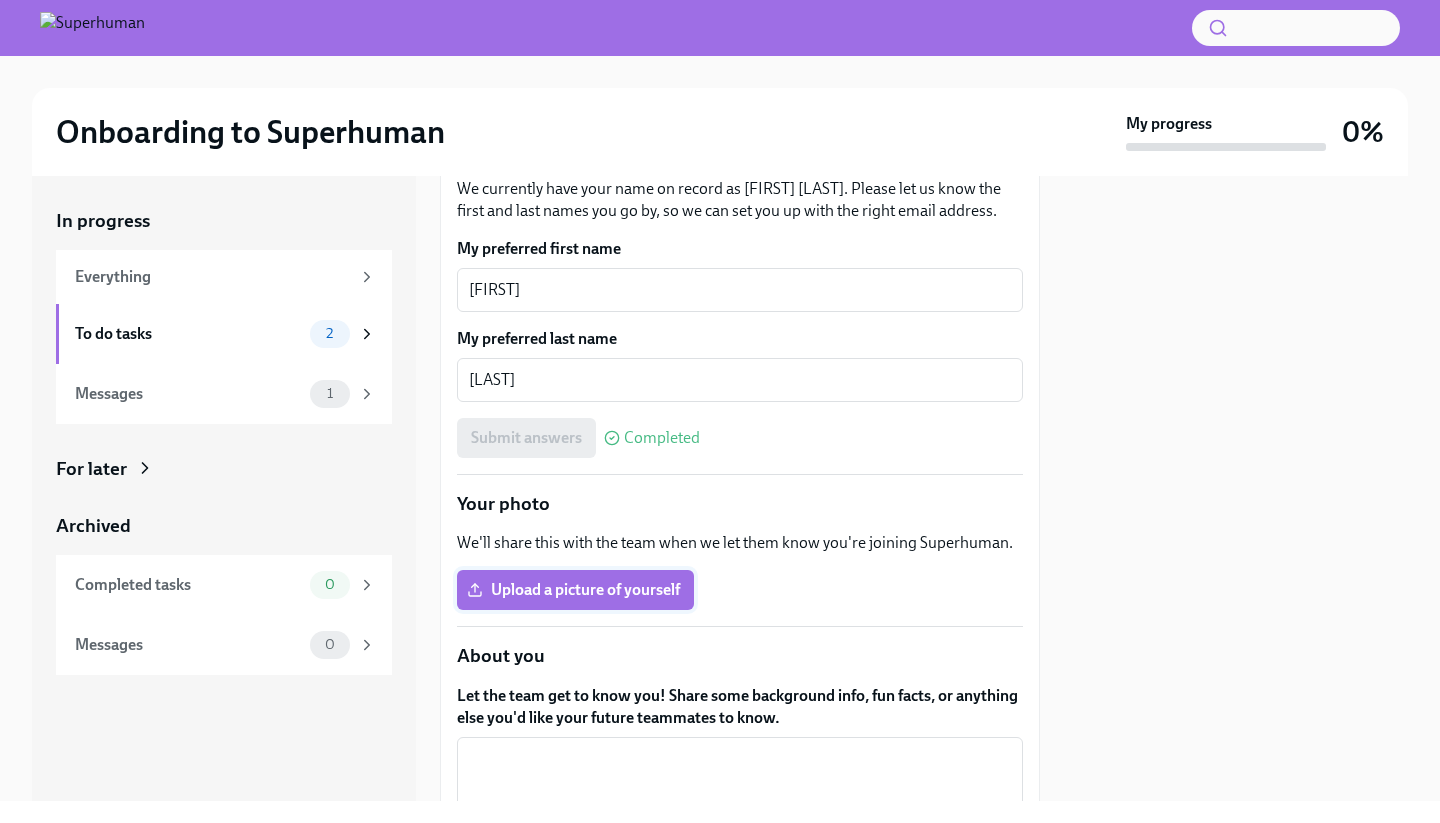 click on "Upload a picture of yourself" at bounding box center (575, 590) 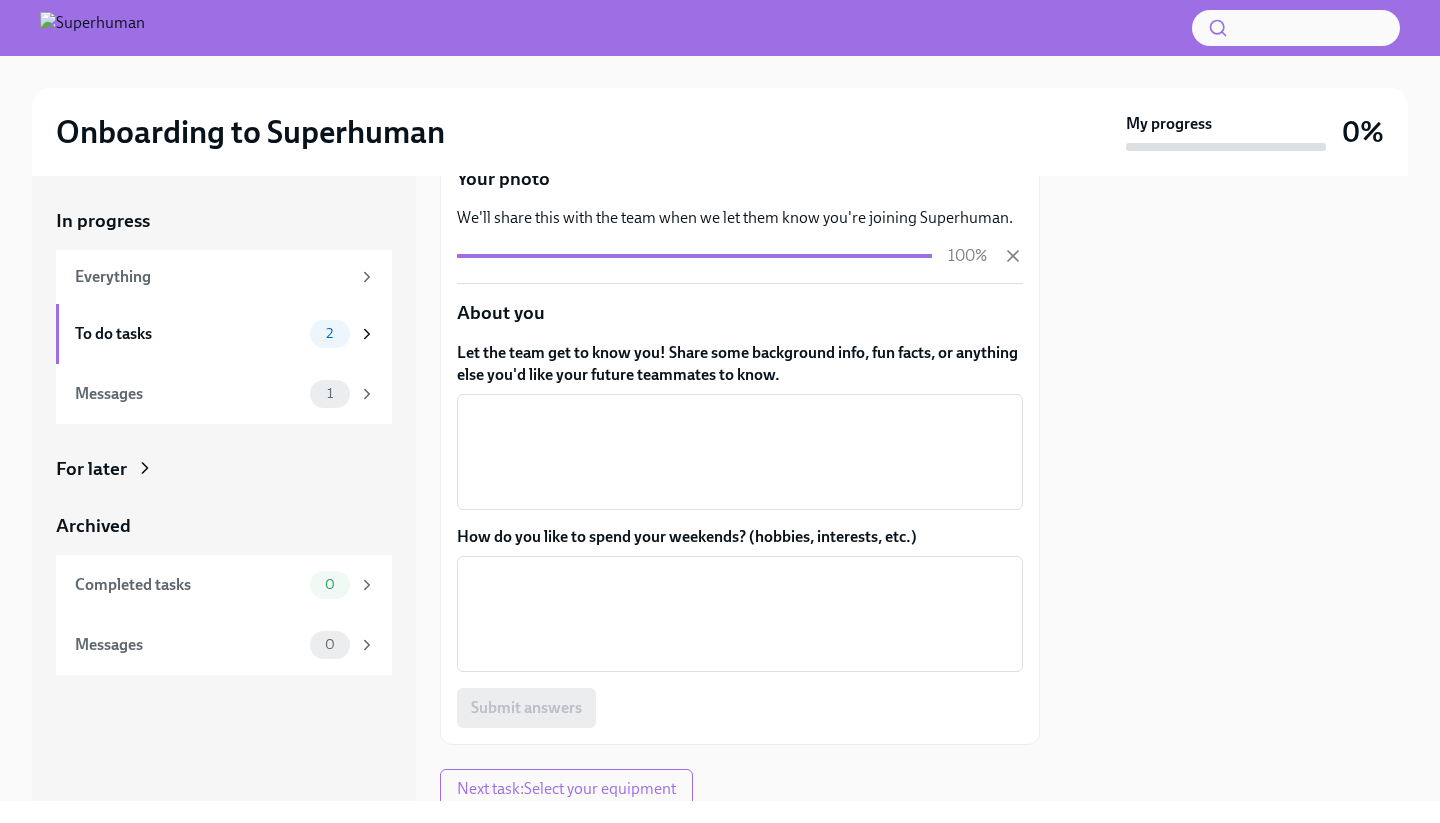 scroll, scrollTop: 759, scrollLeft: 0, axis: vertical 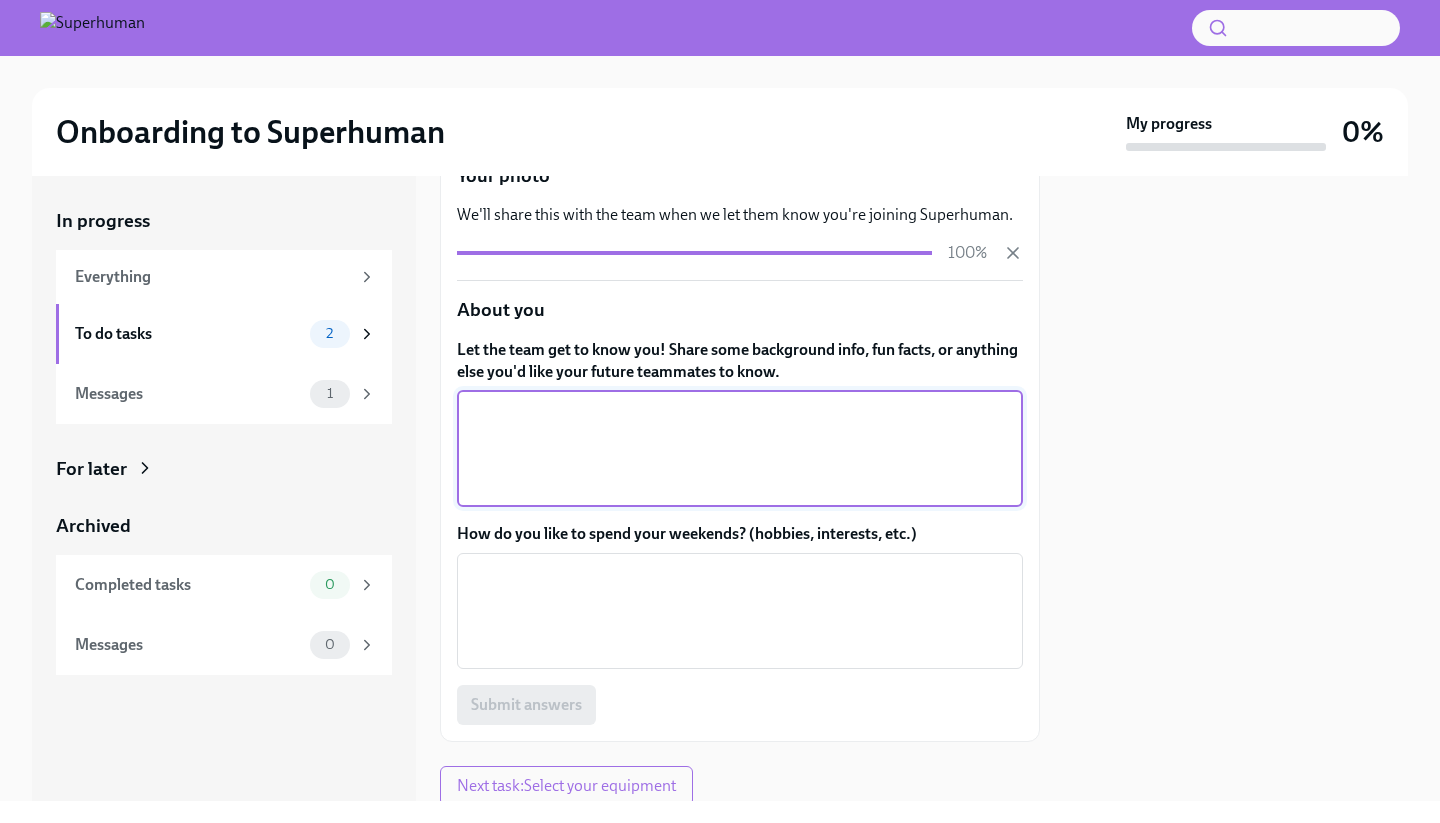 click on "Let the team get to know you! Share some background info, fun facts, or anything else you'd like your future teammates to know." at bounding box center (740, 449) 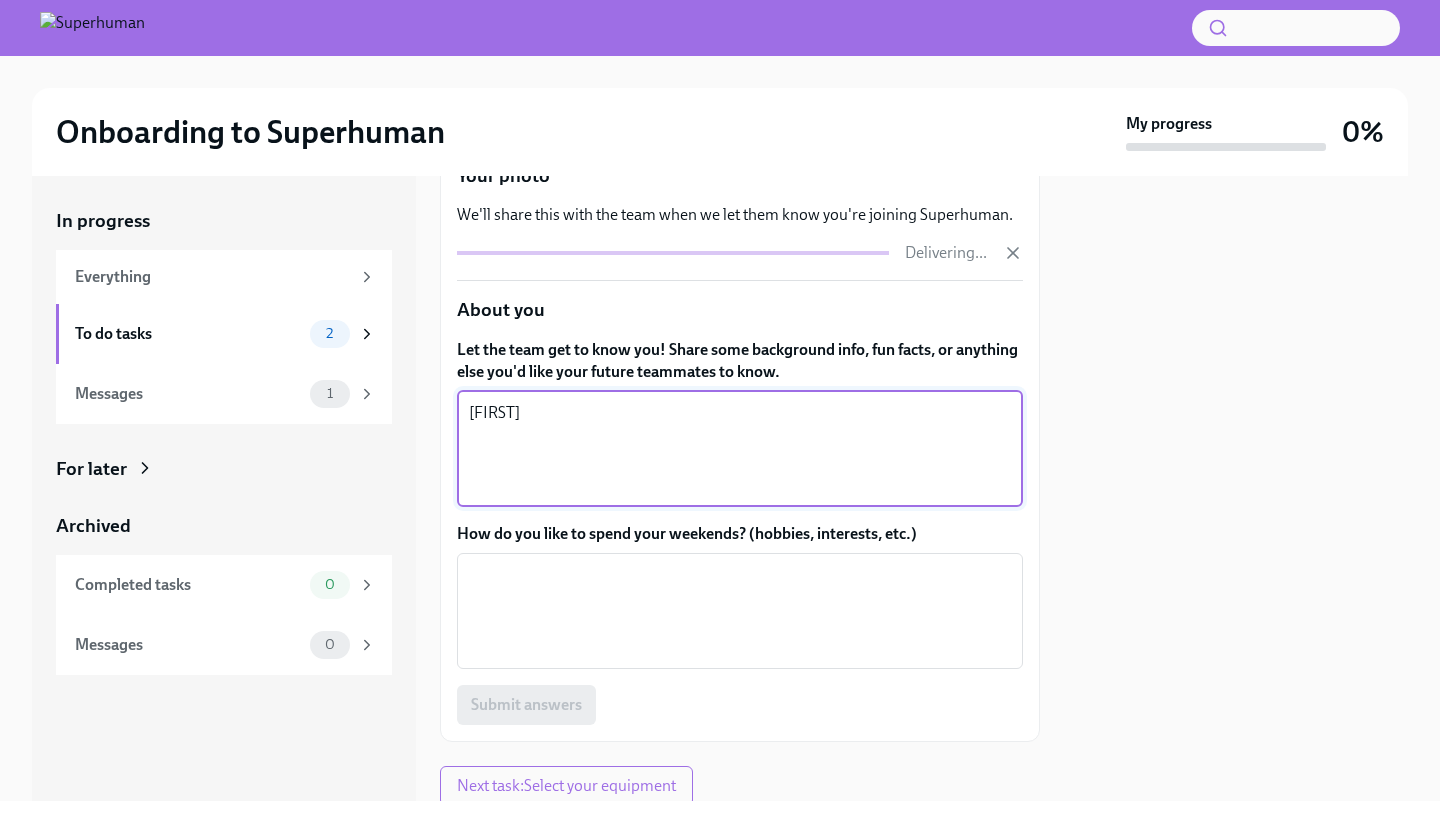 type on "A" 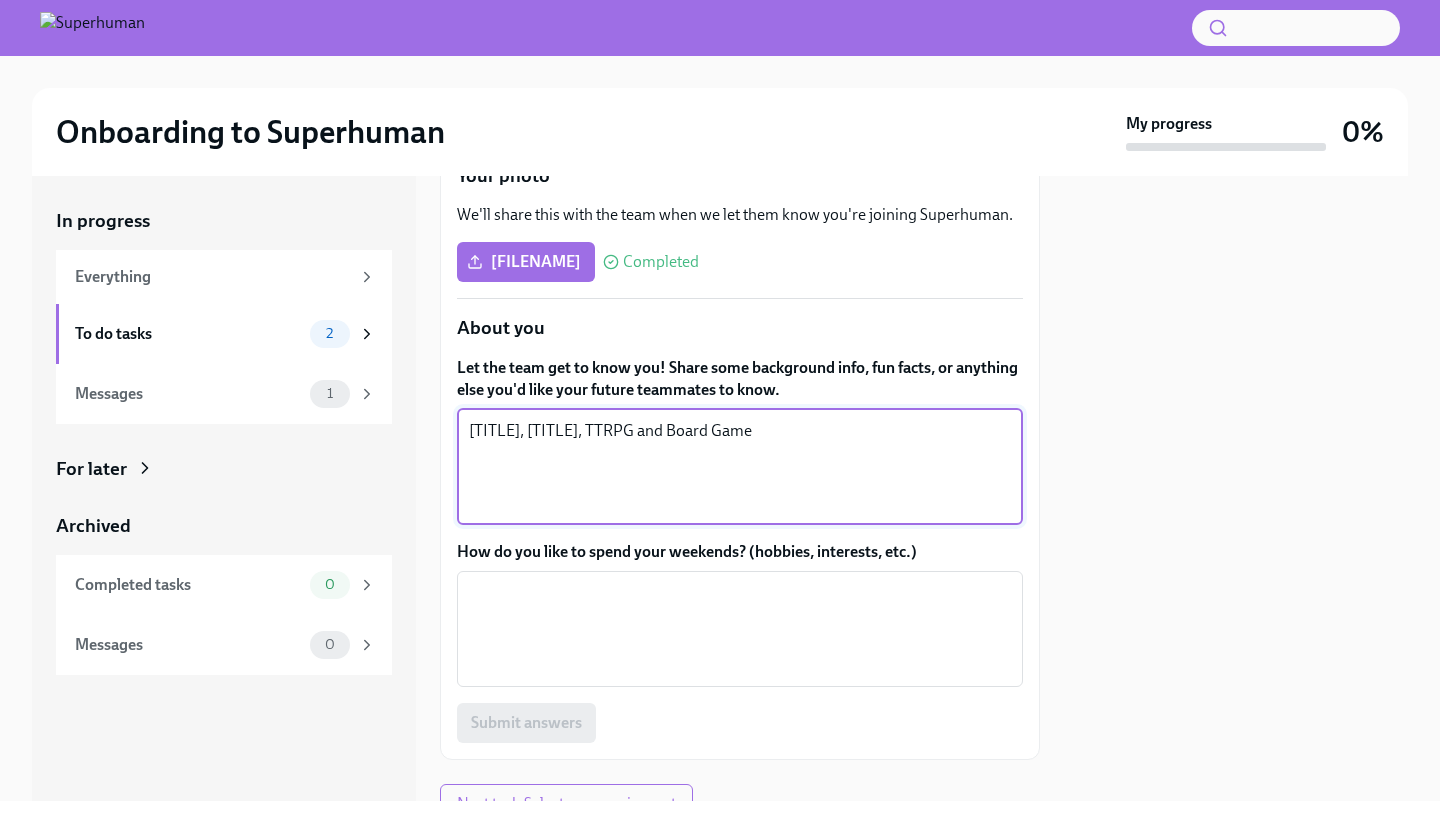 drag, startPoint x: 753, startPoint y: 428, endPoint x: 672, endPoint y: 431, distance: 81.055534 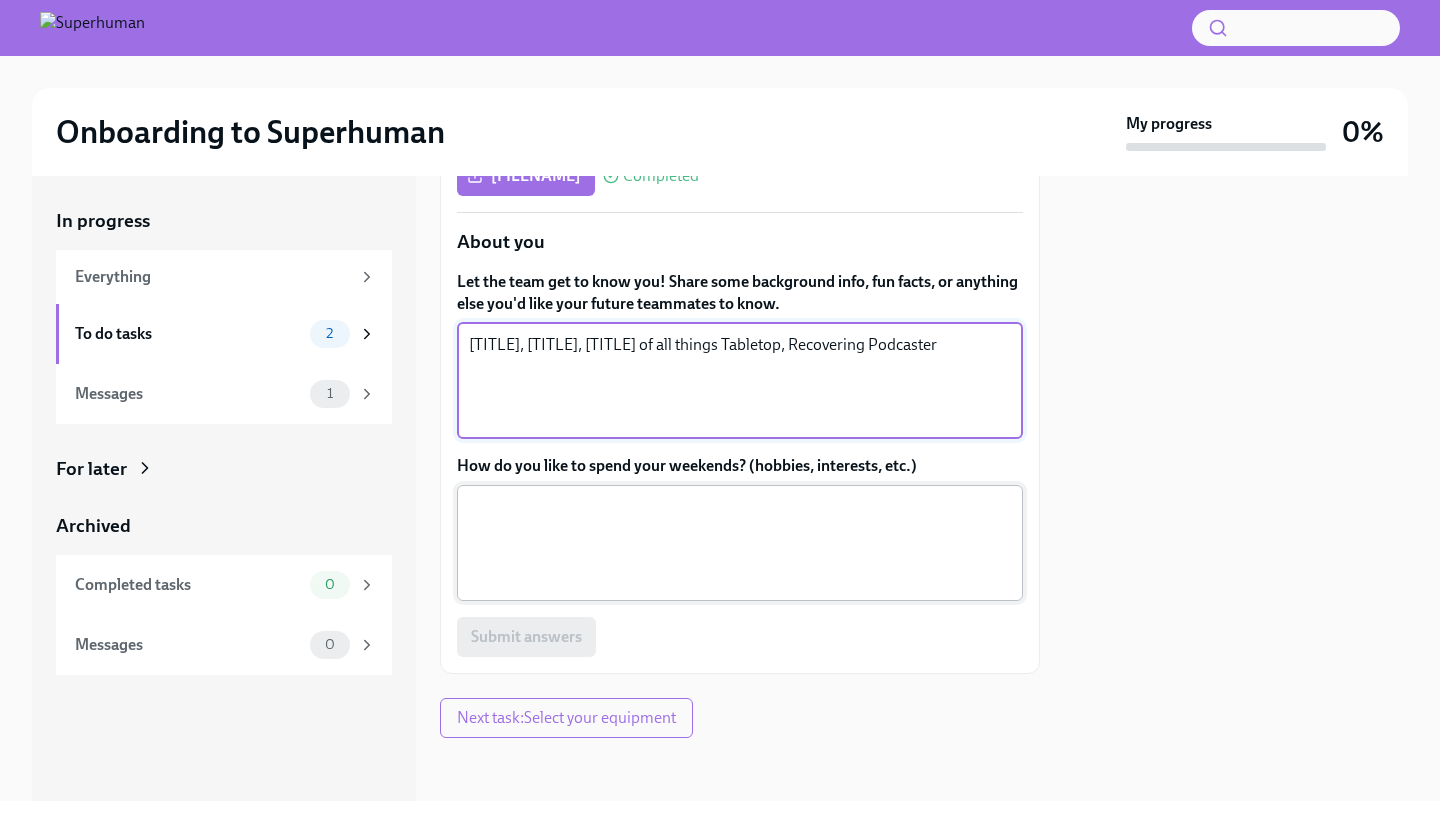 type on "[TITLE], [TITLE], [TITLE] of all things Tabletop, Recovering Podcaster" 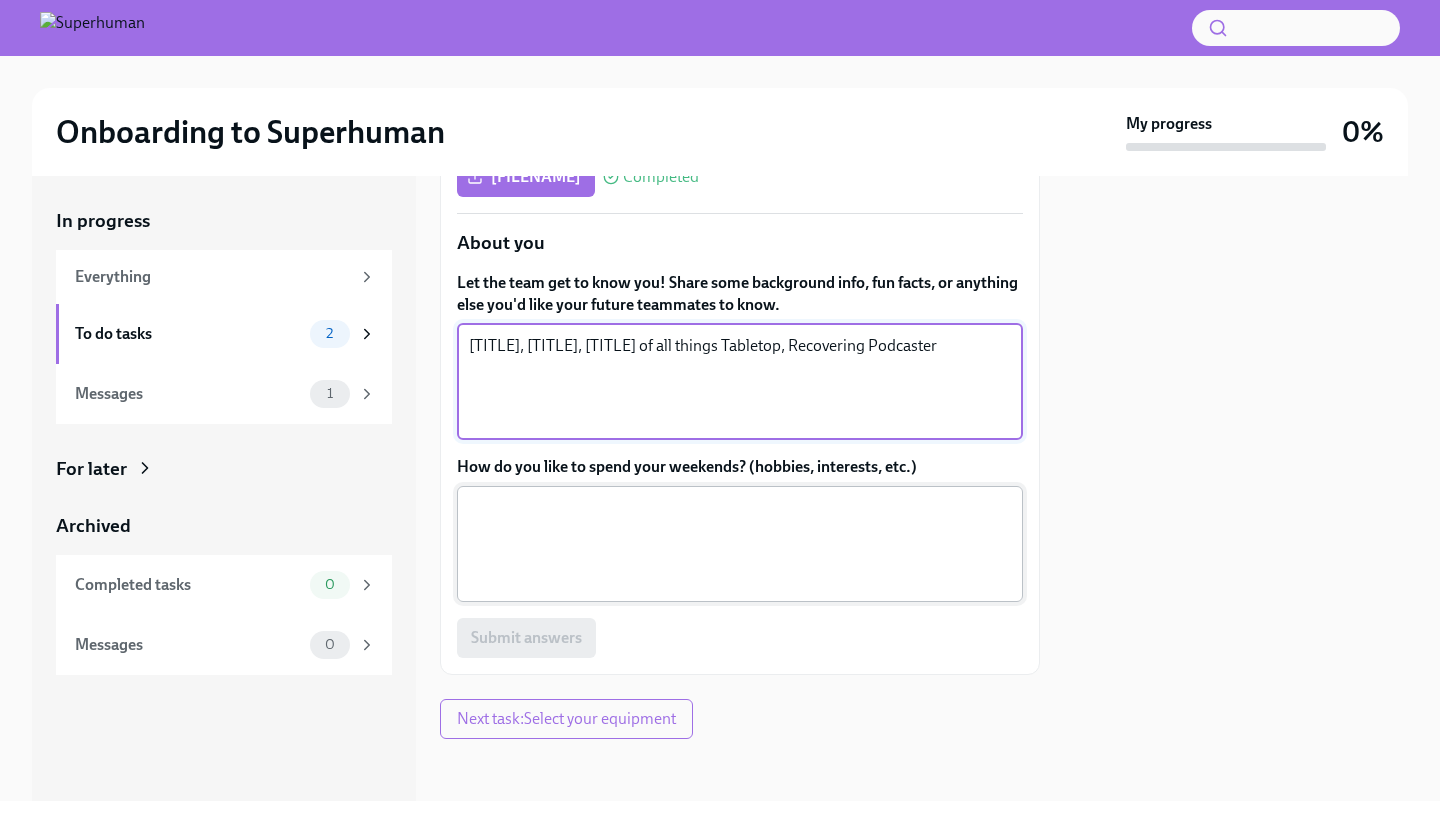 click on "How do you like to spend your weekends? (hobbies, interests, etc.)" at bounding box center (740, 544) 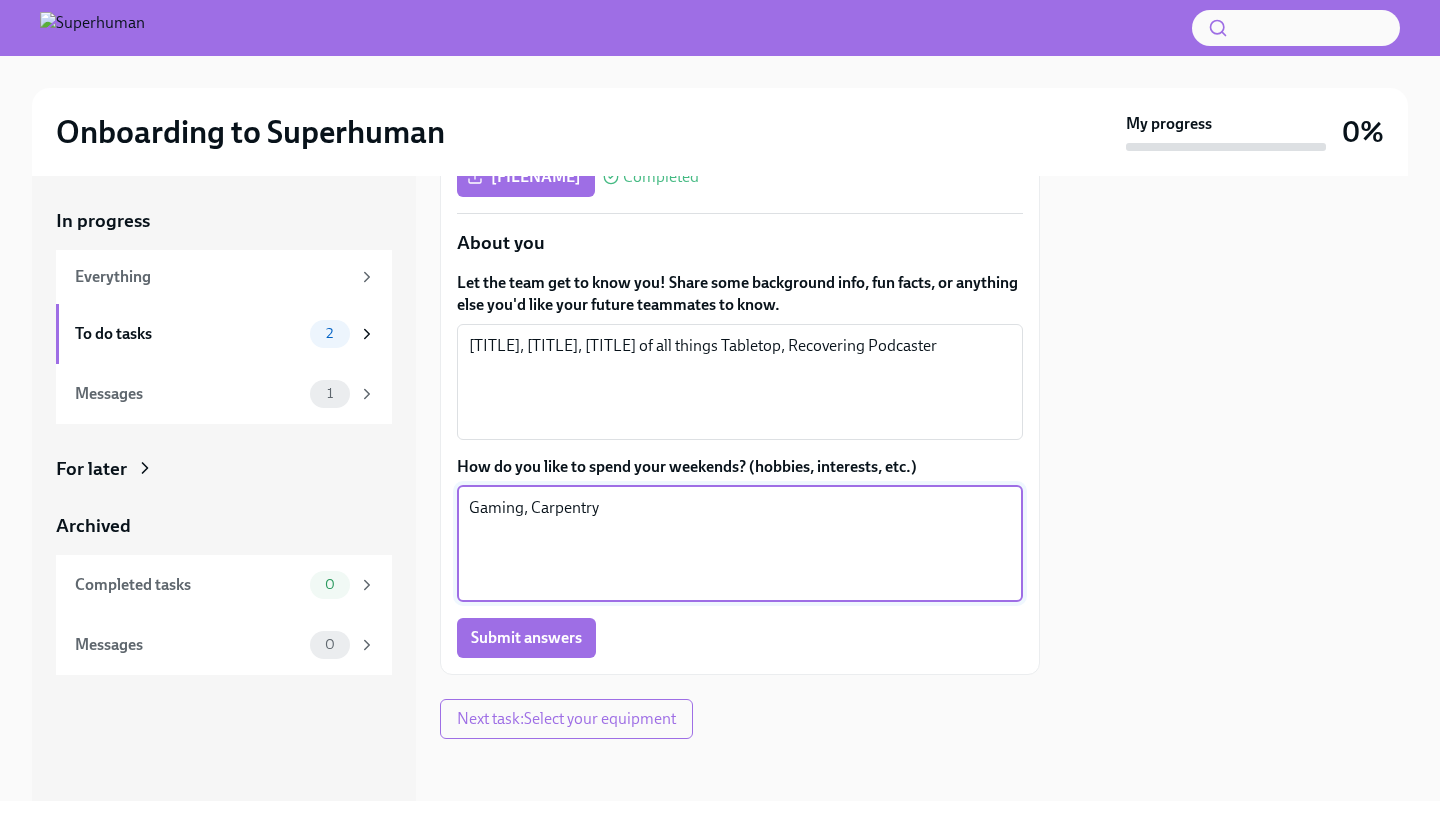 type on "Gaming, Carpentry" 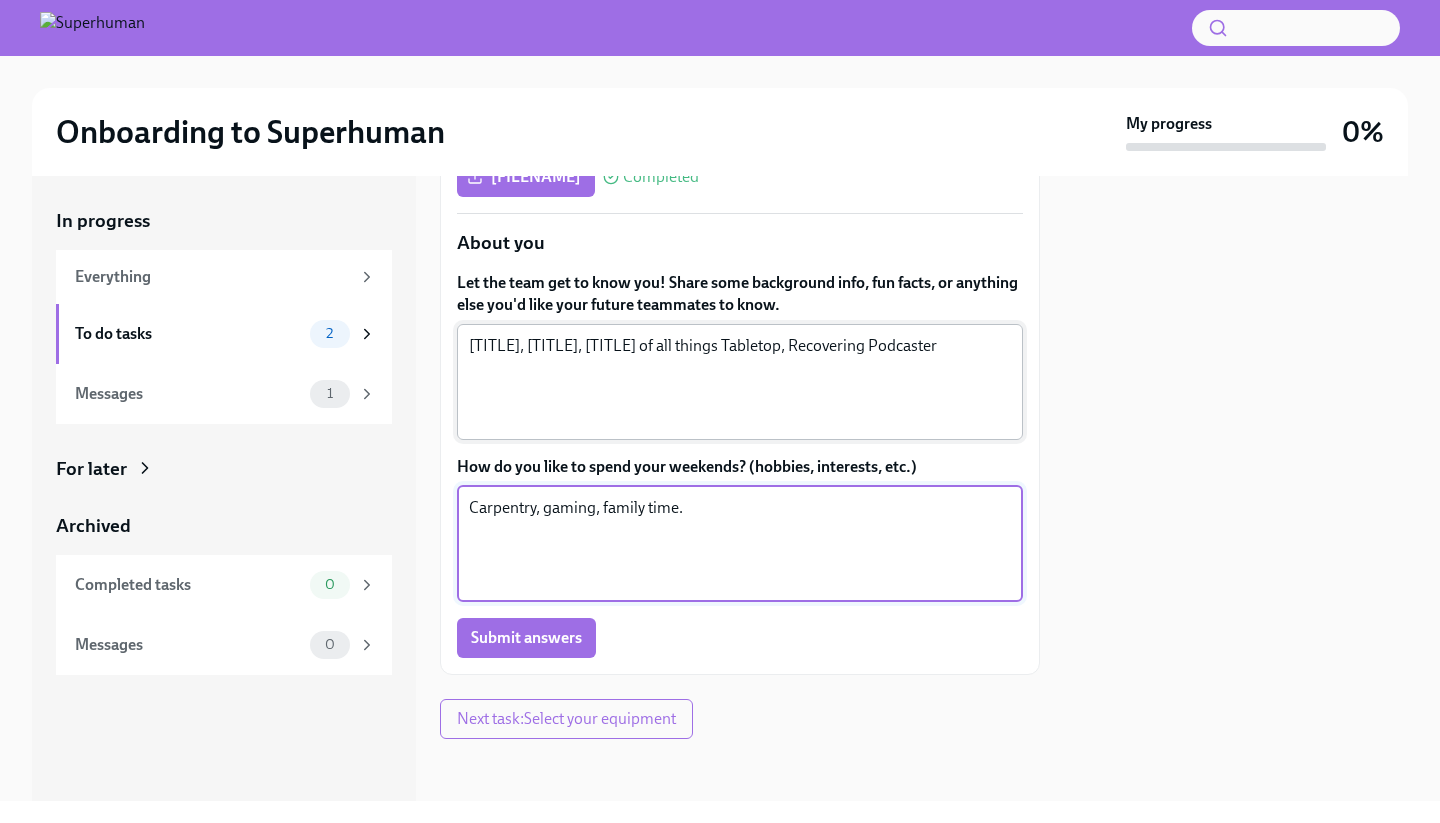 type on "Carpentry, gaming, family time." 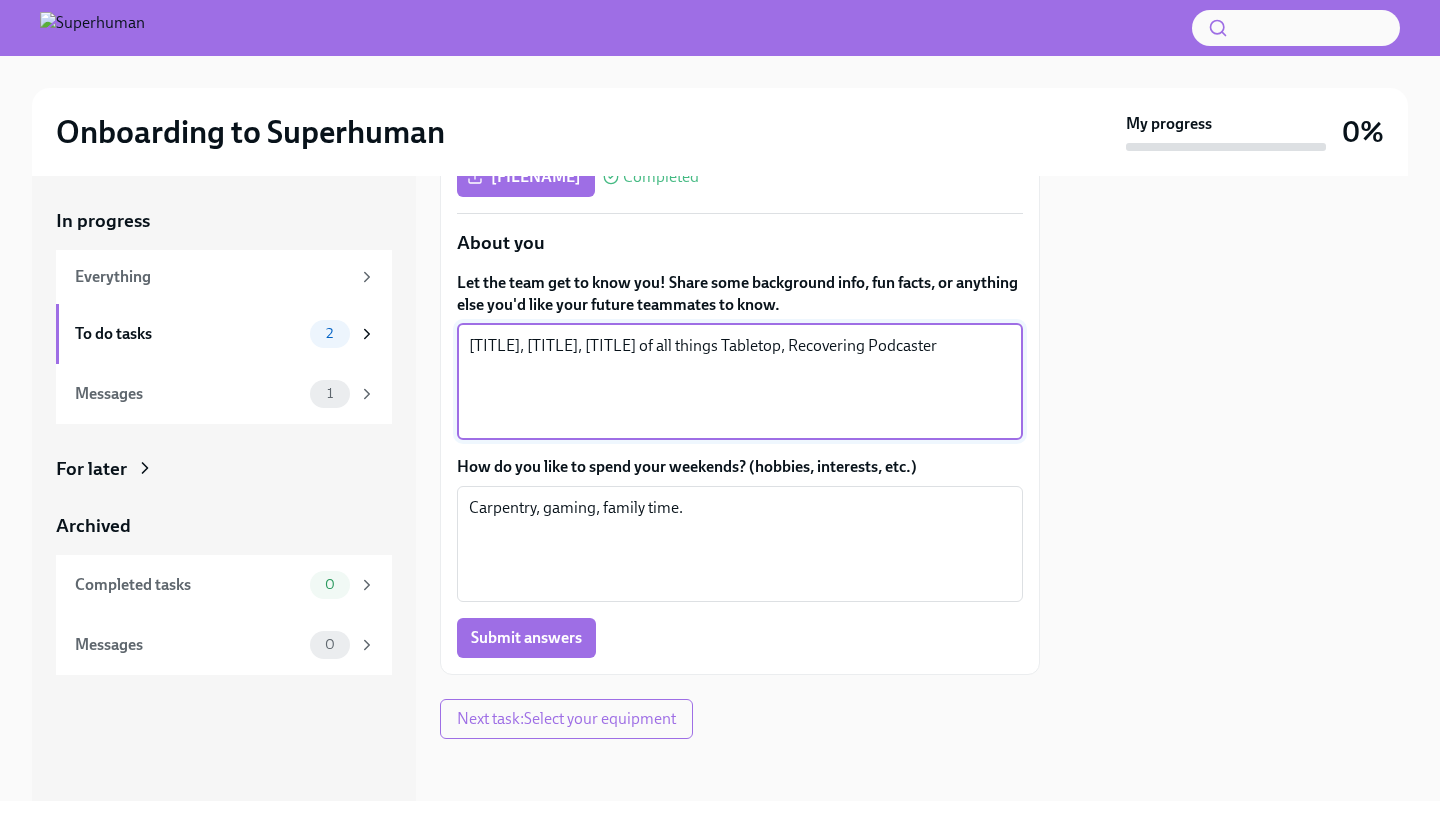 click on "[TITLE], [TITLE], [TITLE] of all things Tabletop, Recovering Podcaster" at bounding box center (740, 382) 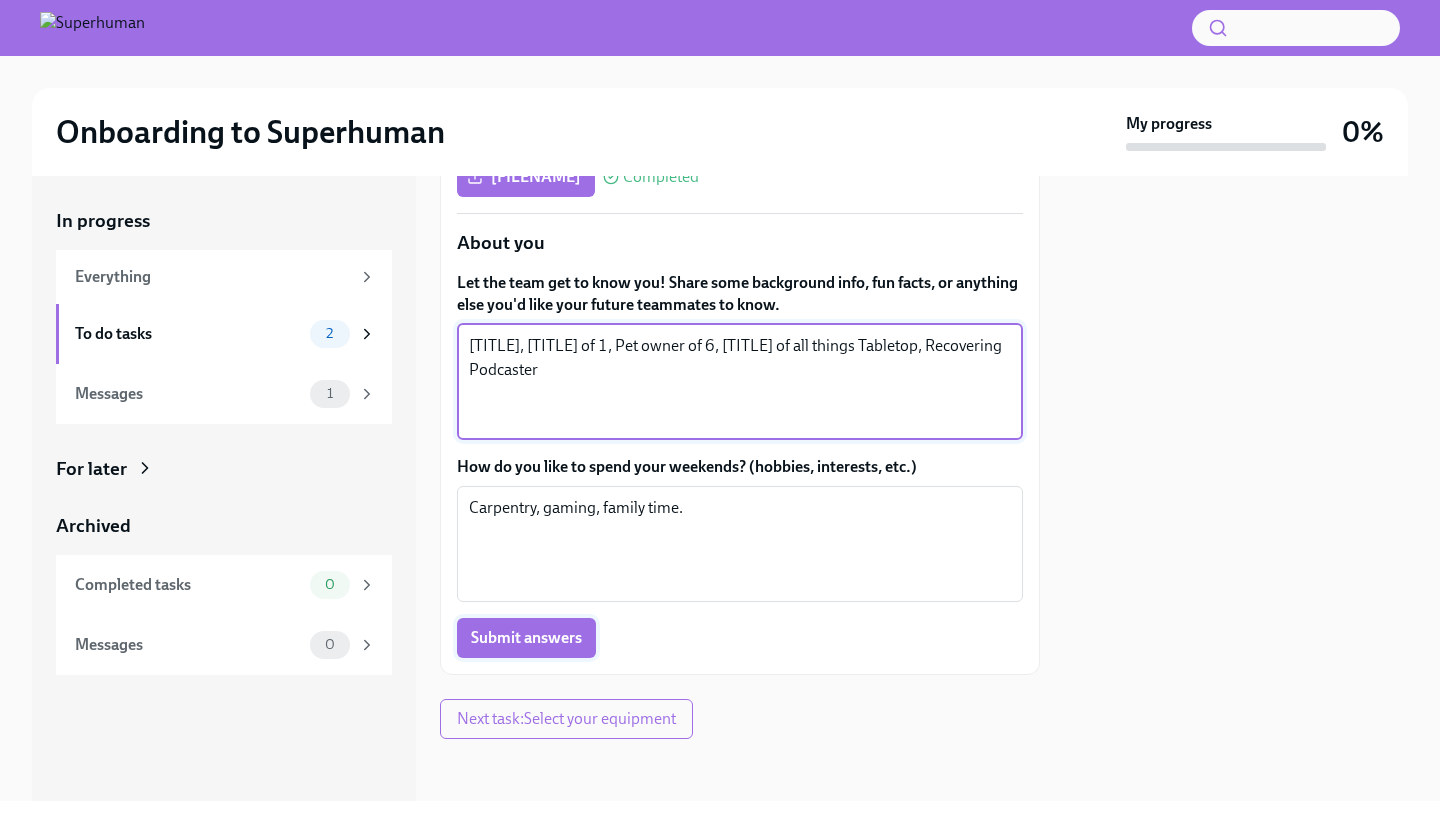 type on "[TITLE], [TITLE] of 1, Pet owner of 6, [TITLE] of all things Tabletop, Recovering Podcaster" 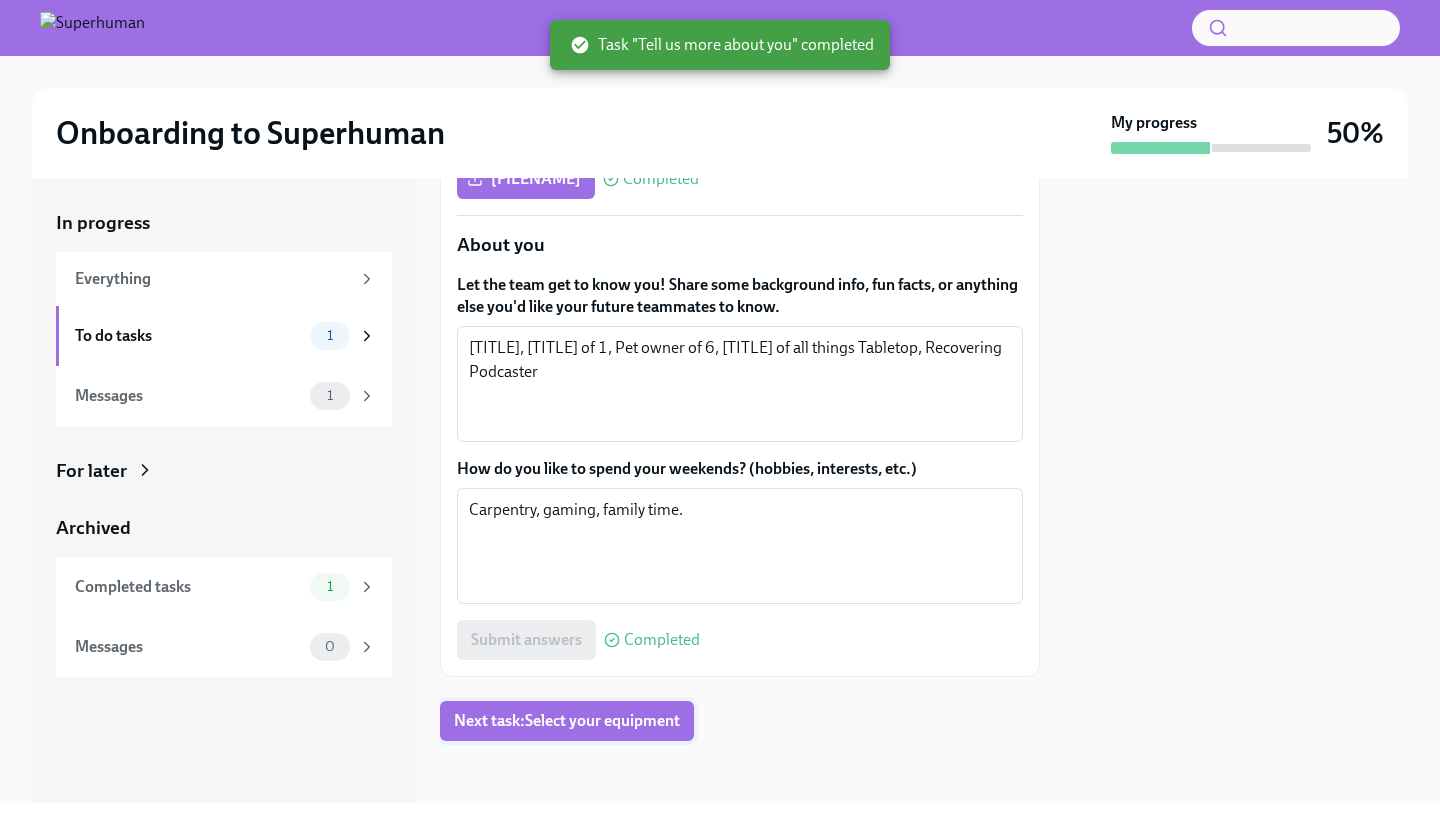 click on "Next task :  Select your equipment" at bounding box center (567, 721) 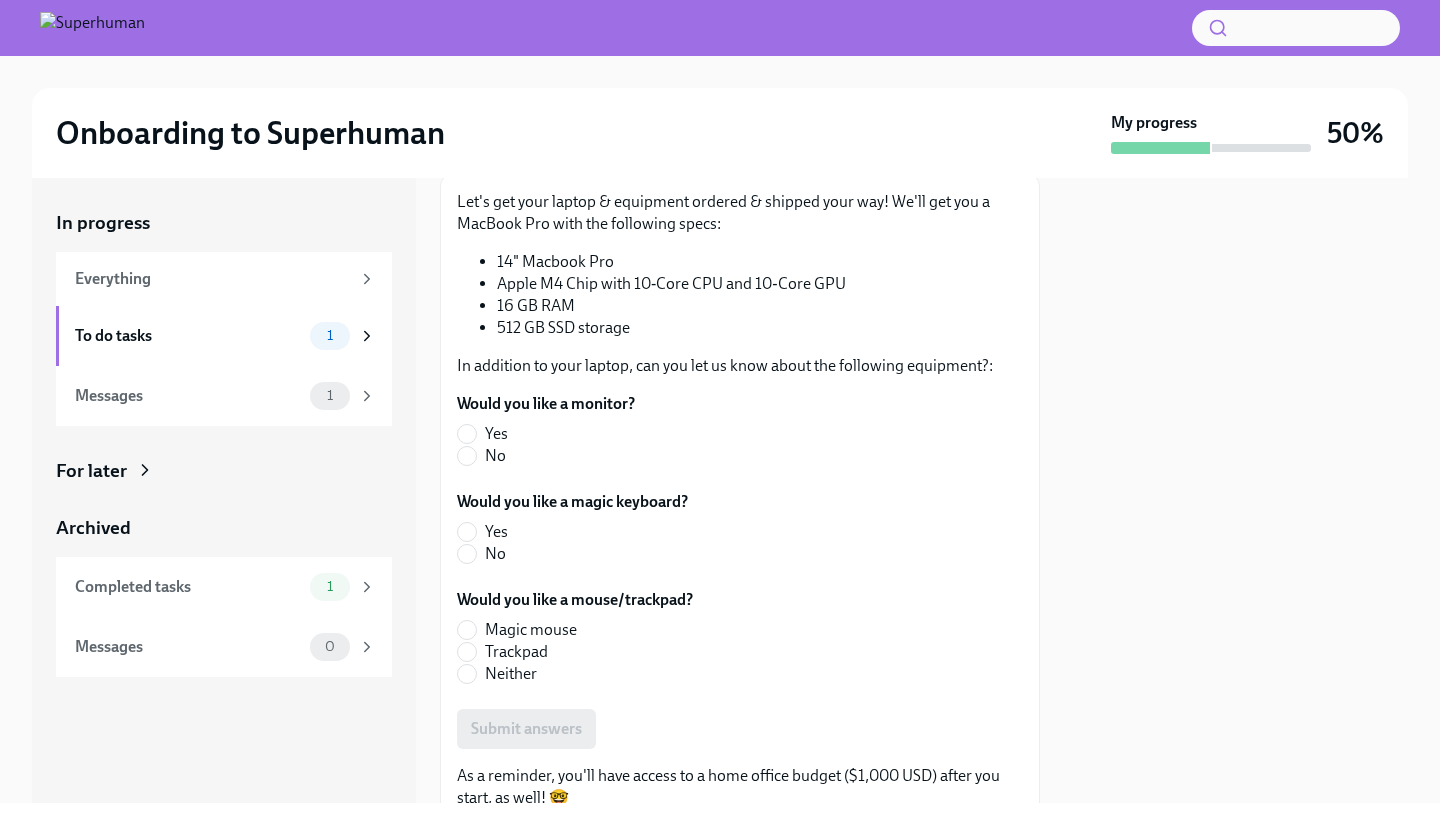 scroll, scrollTop: 281, scrollLeft: 0, axis: vertical 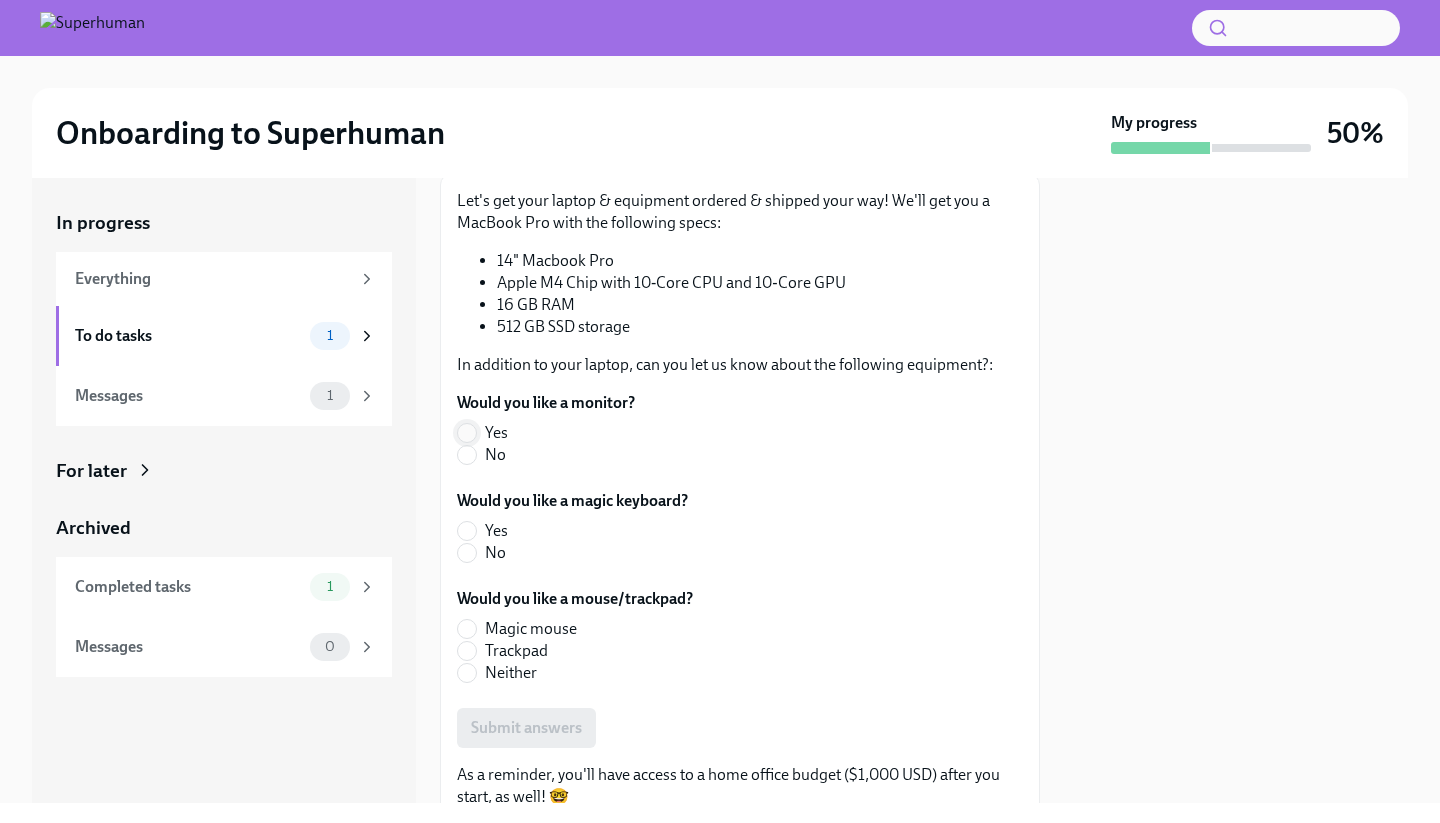 click on "Yes" at bounding box center (467, 433) 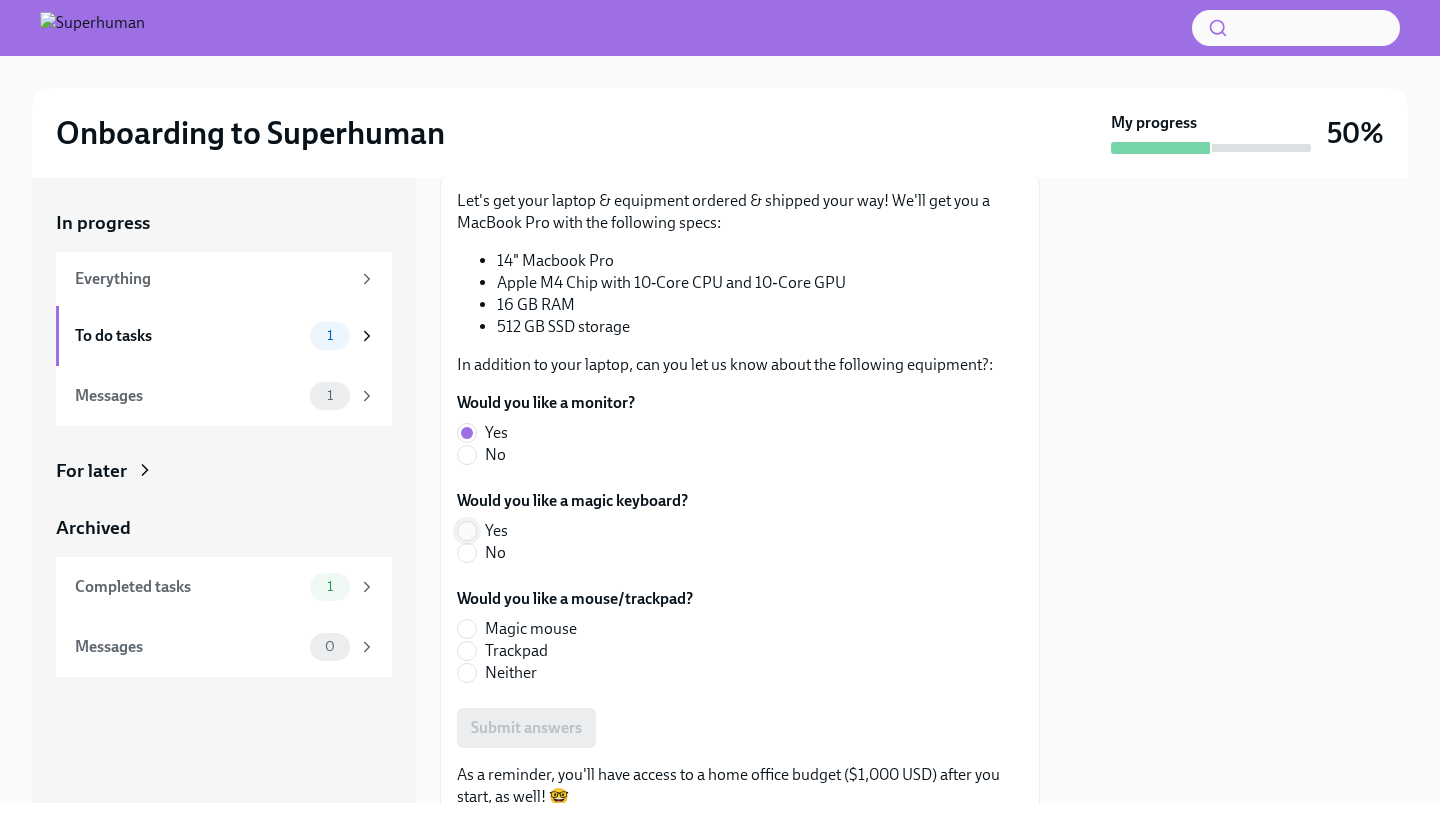 click on "Yes" at bounding box center [467, 531] 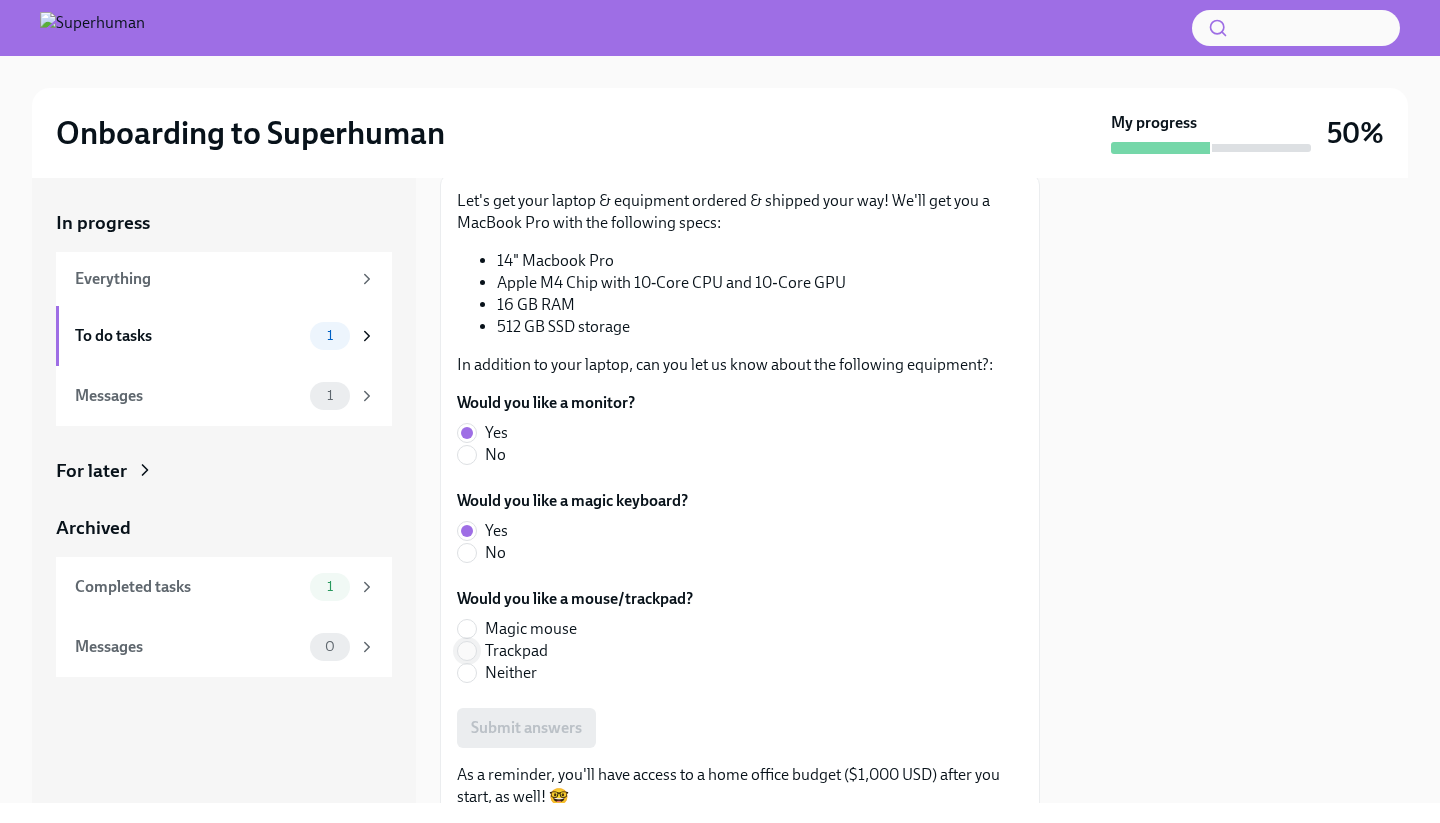 click on "Trackpad" at bounding box center (467, 651) 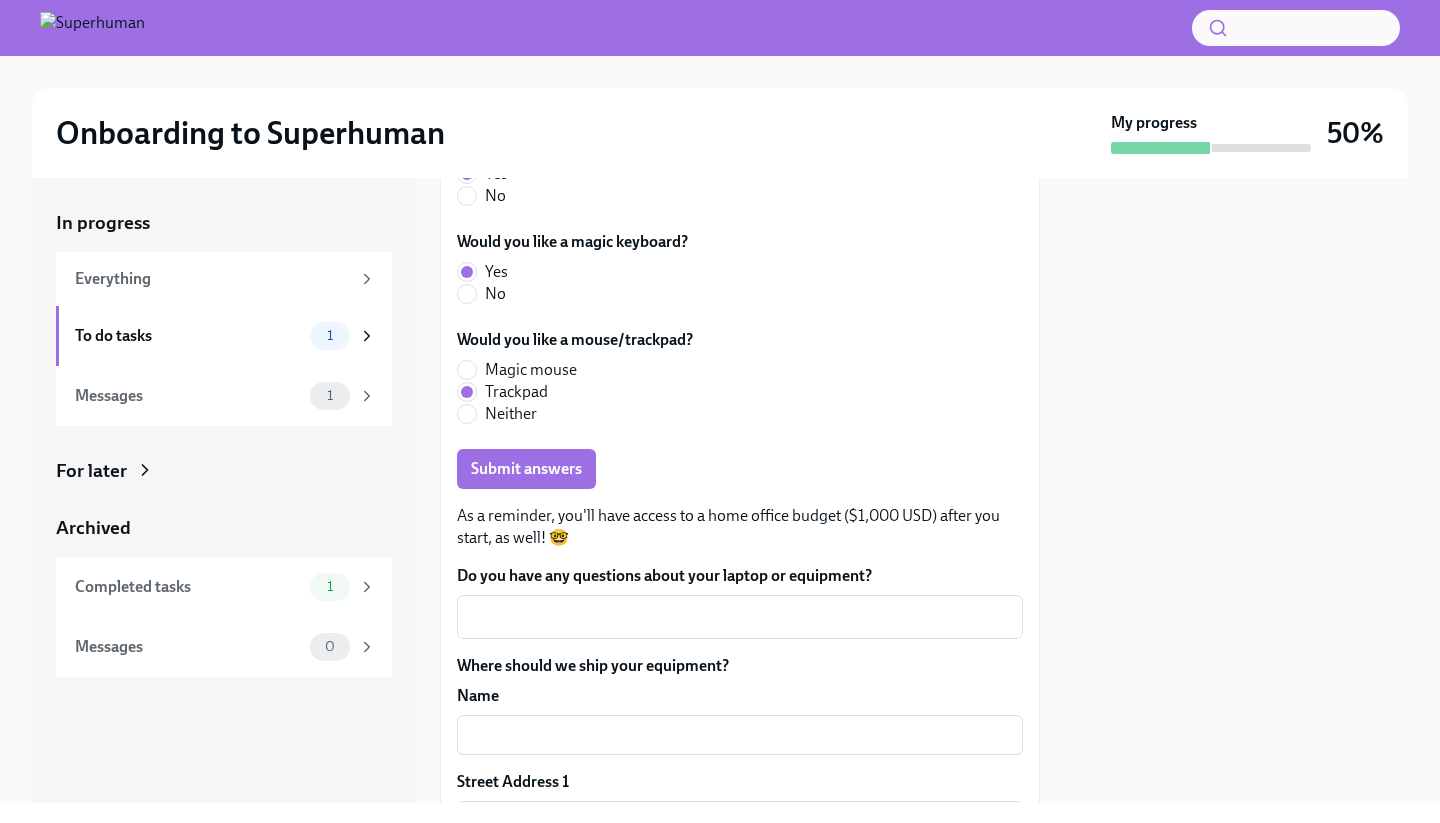 scroll, scrollTop: 547, scrollLeft: 0, axis: vertical 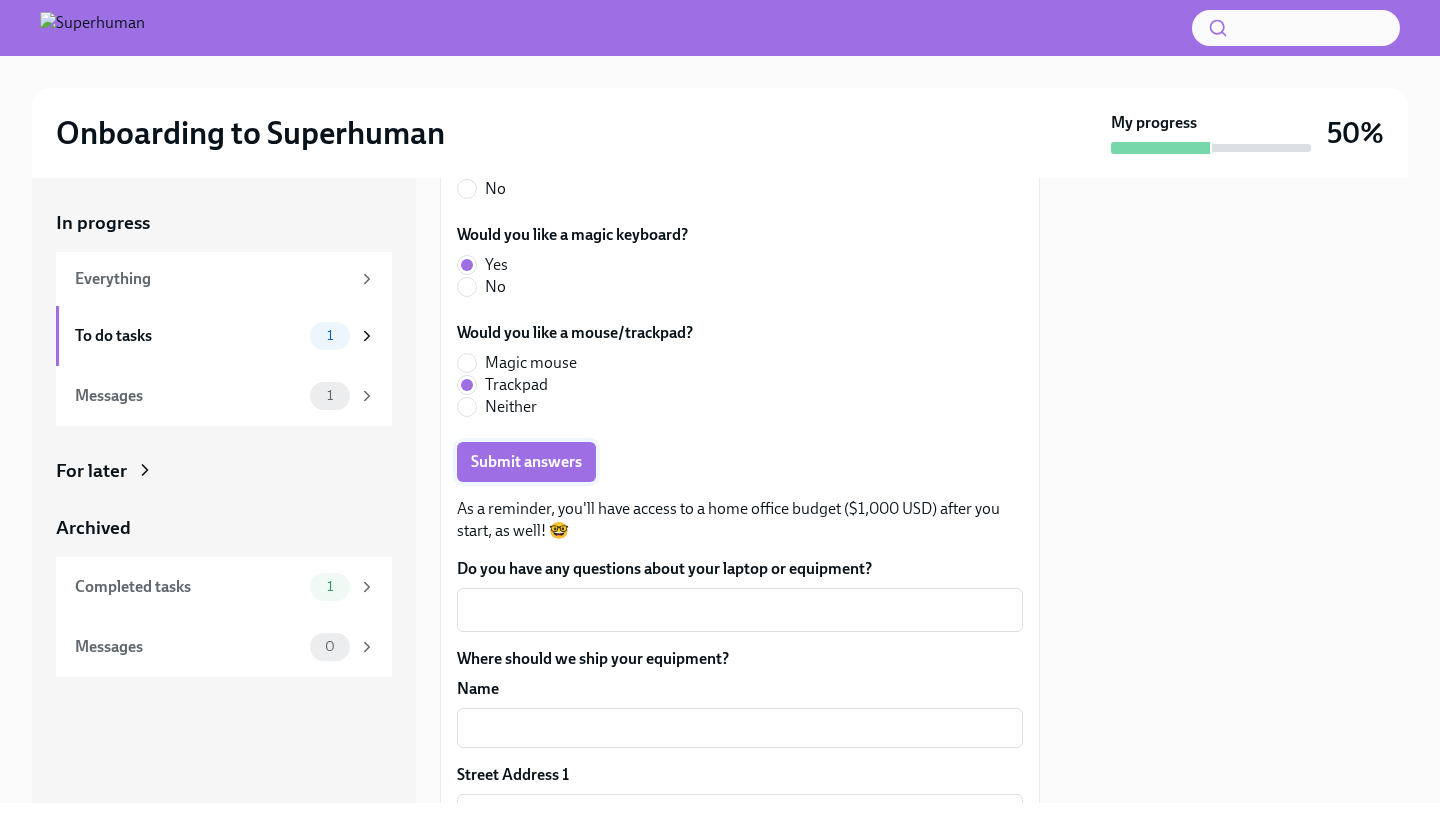 click on "Submit answers" at bounding box center (526, 462) 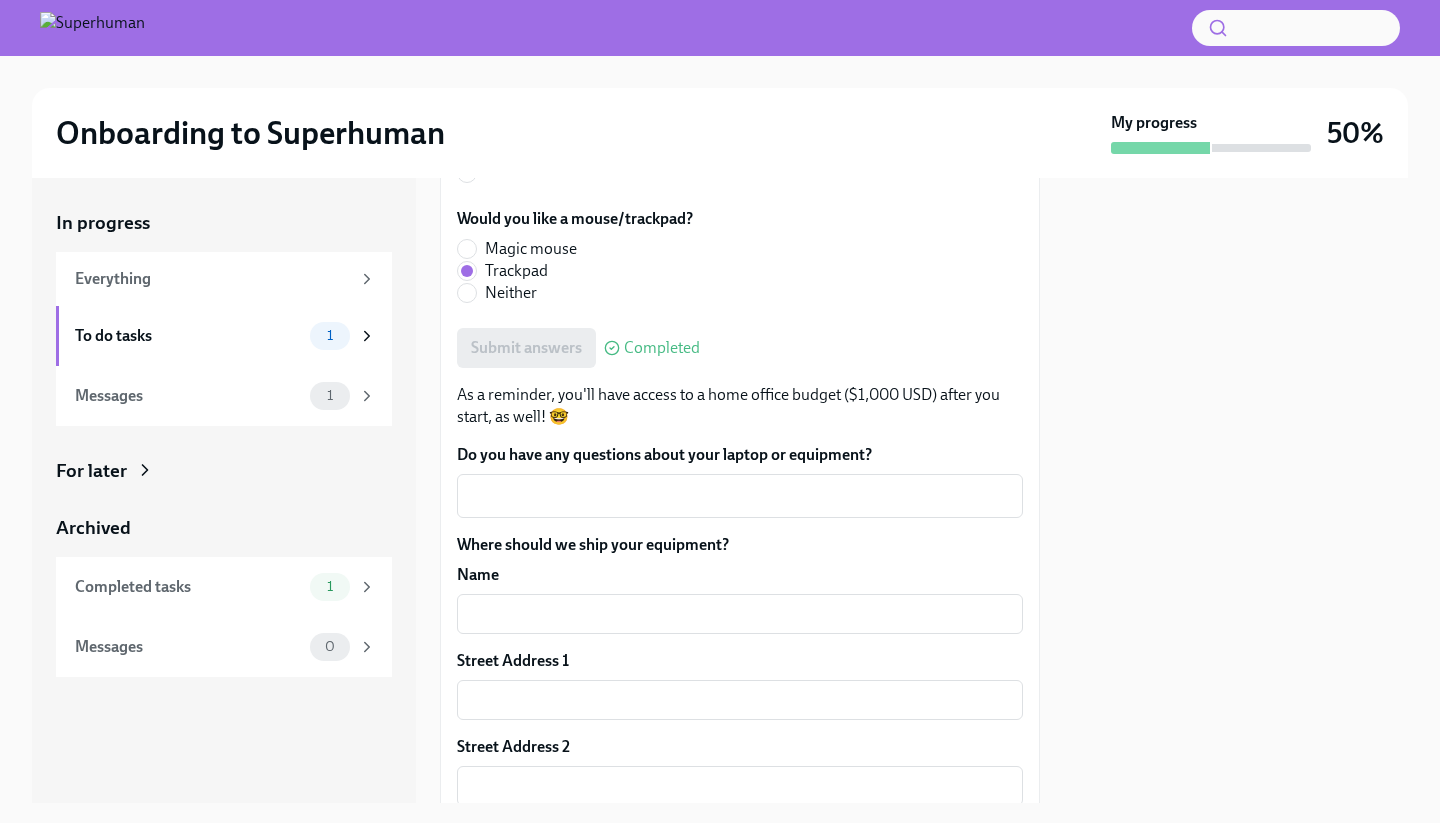 scroll, scrollTop: 750, scrollLeft: 0, axis: vertical 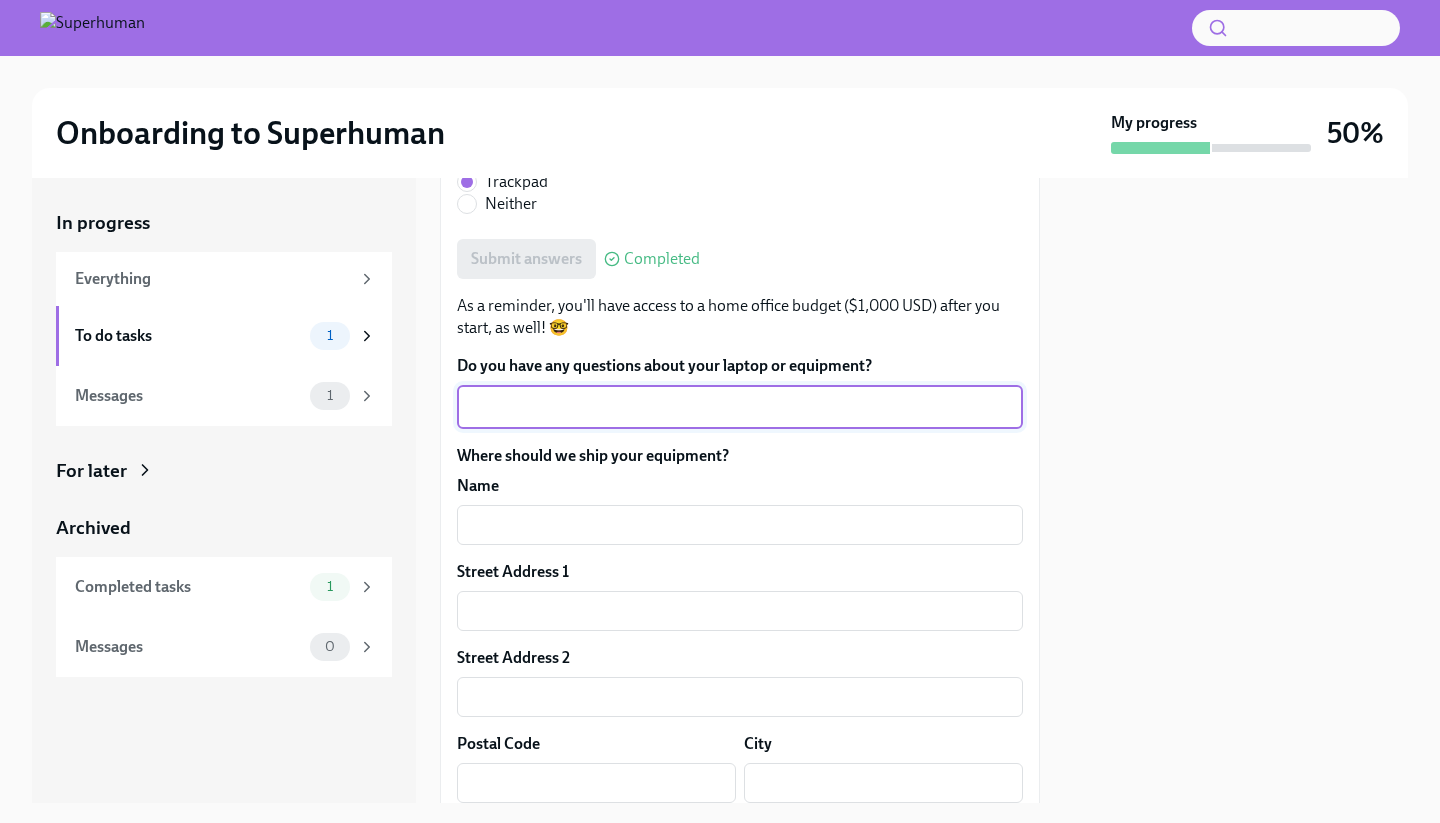 click on "Do you have any questions about your laptop or equipment?" at bounding box center (740, 407) 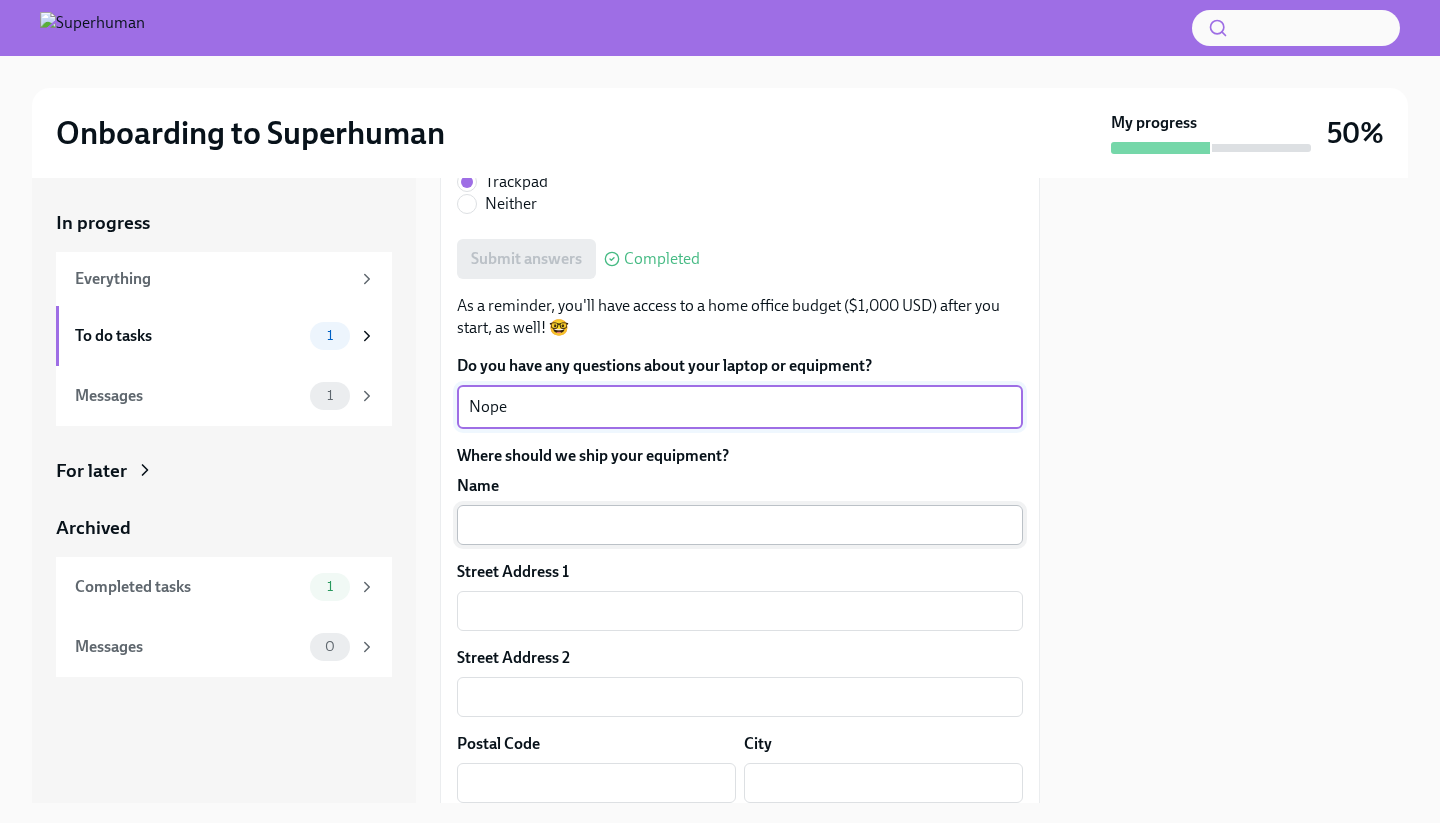 type on "Nope" 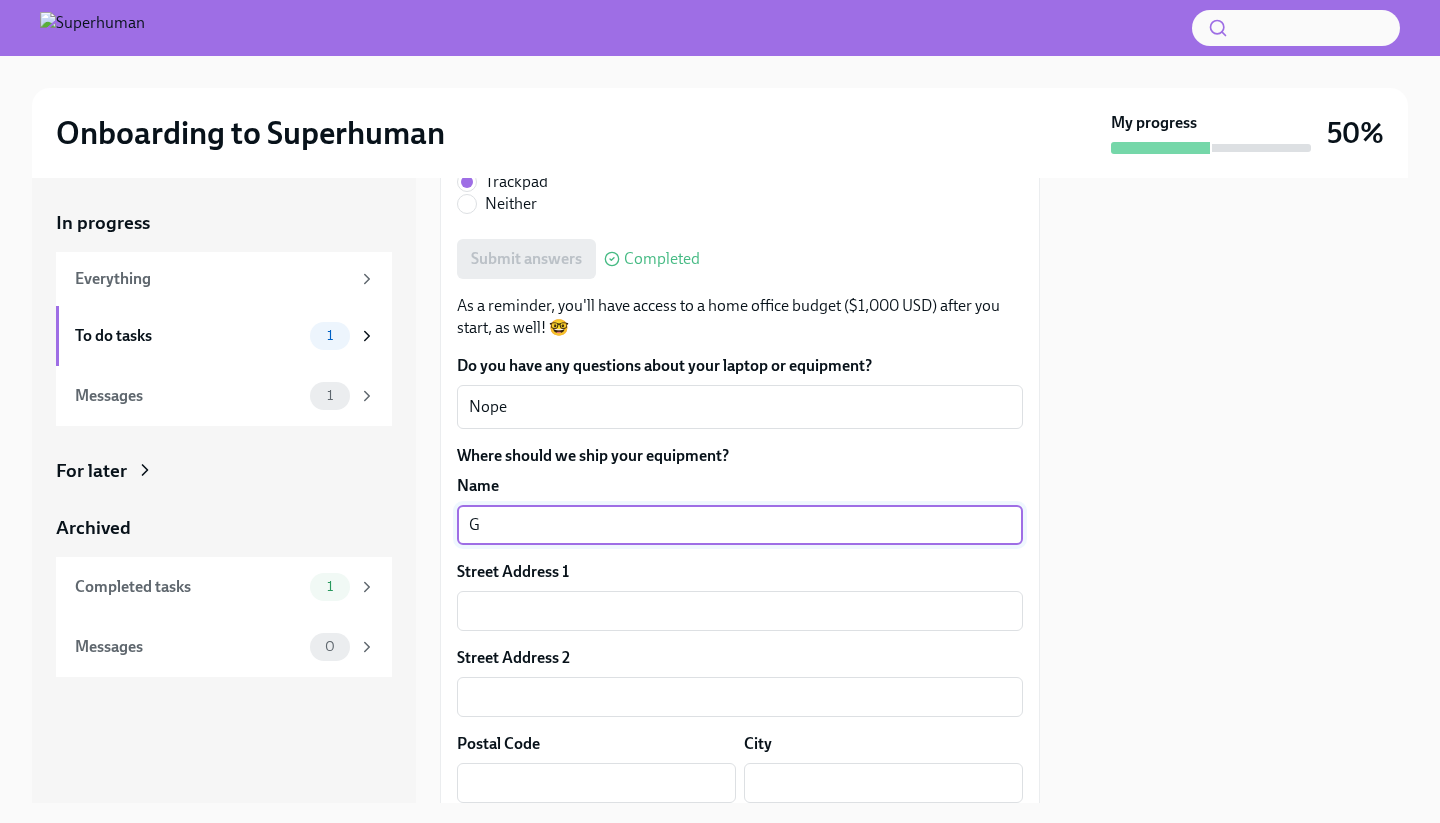 type on "[FIRST] [LAST]" 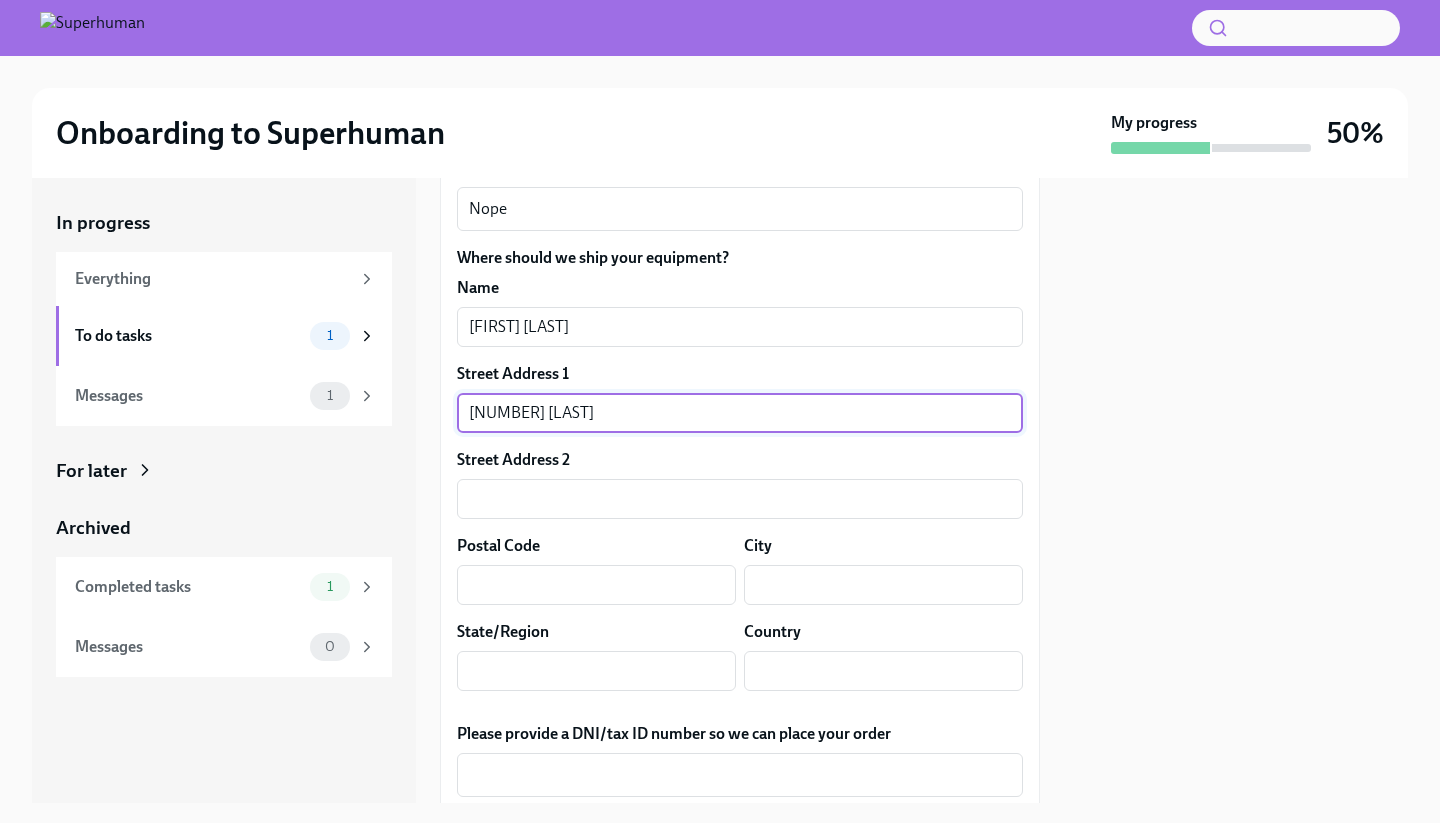scroll, scrollTop: 1018, scrollLeft: 0, axis: vertical 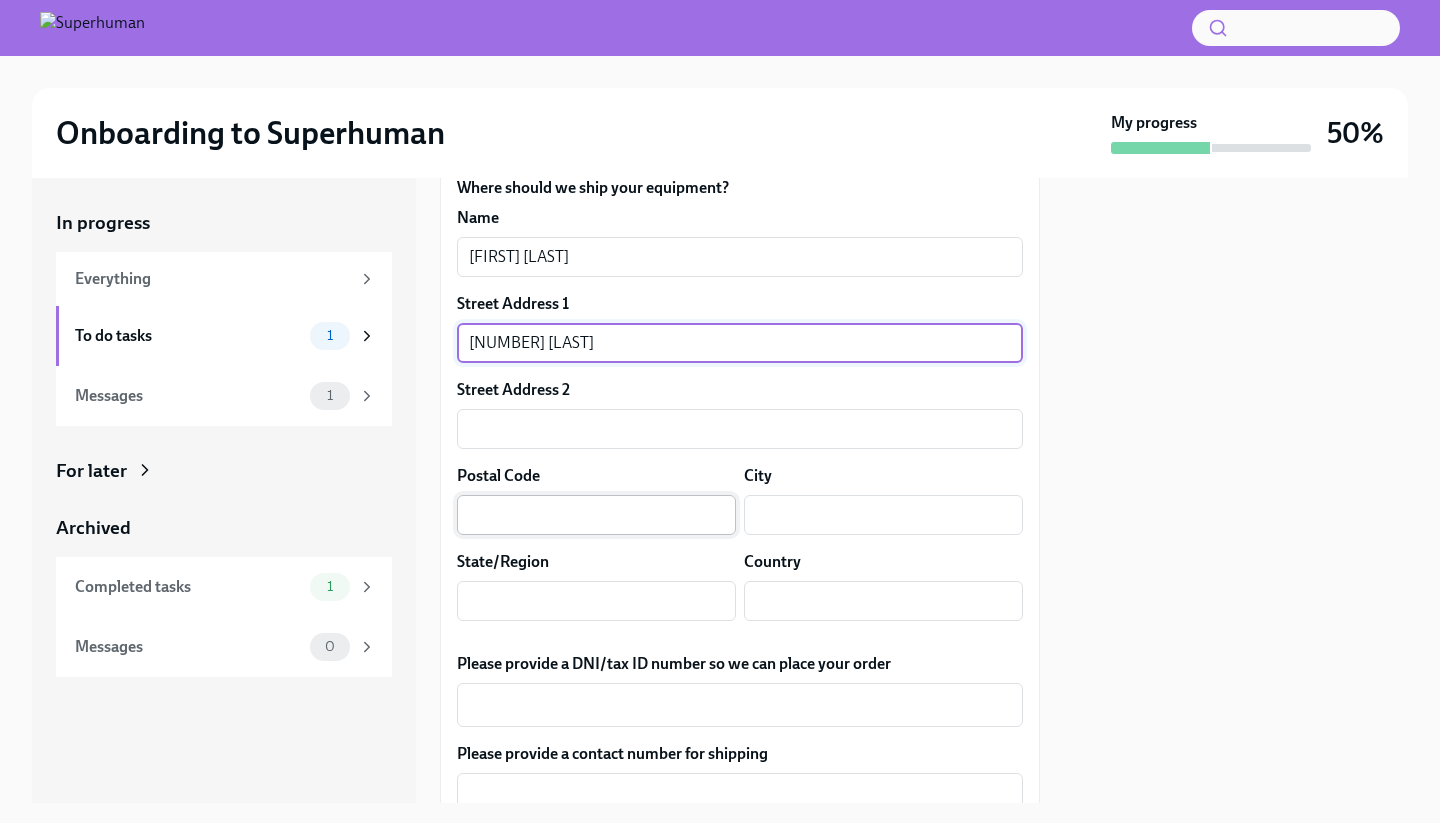 type on "[NUMBER] [LAST]" 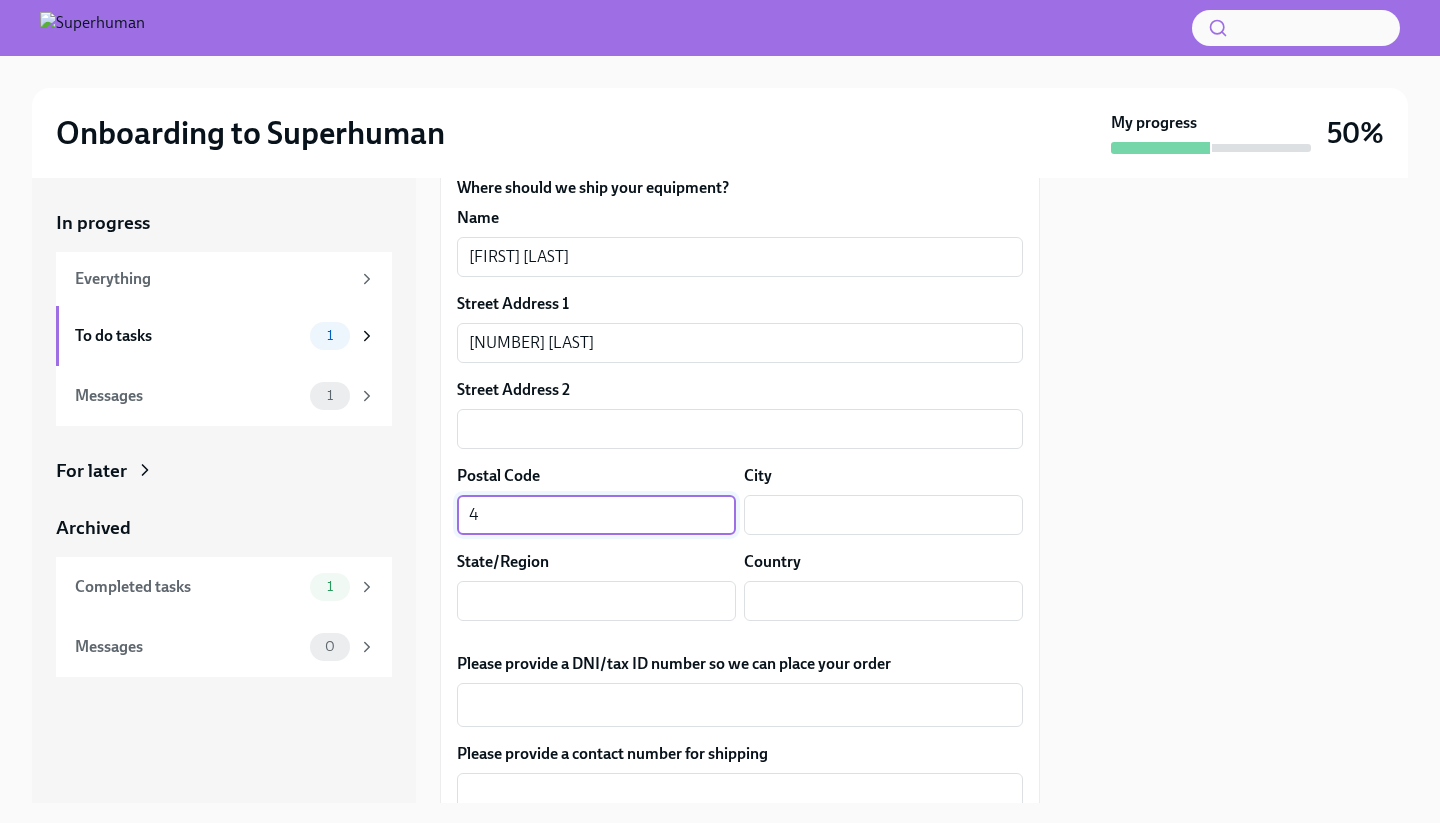 type on "[NUMBER]" 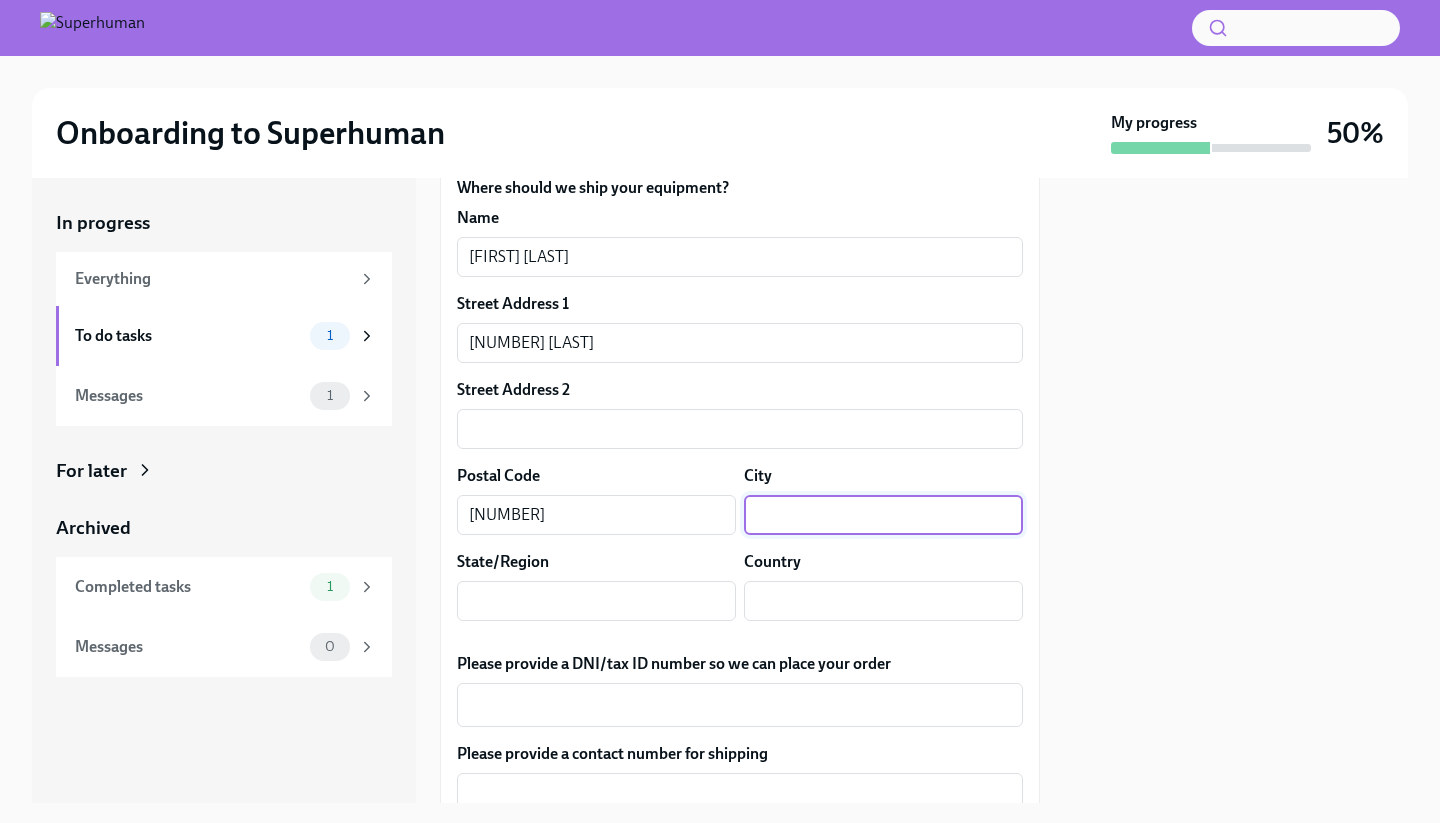 type on "[CITY]" 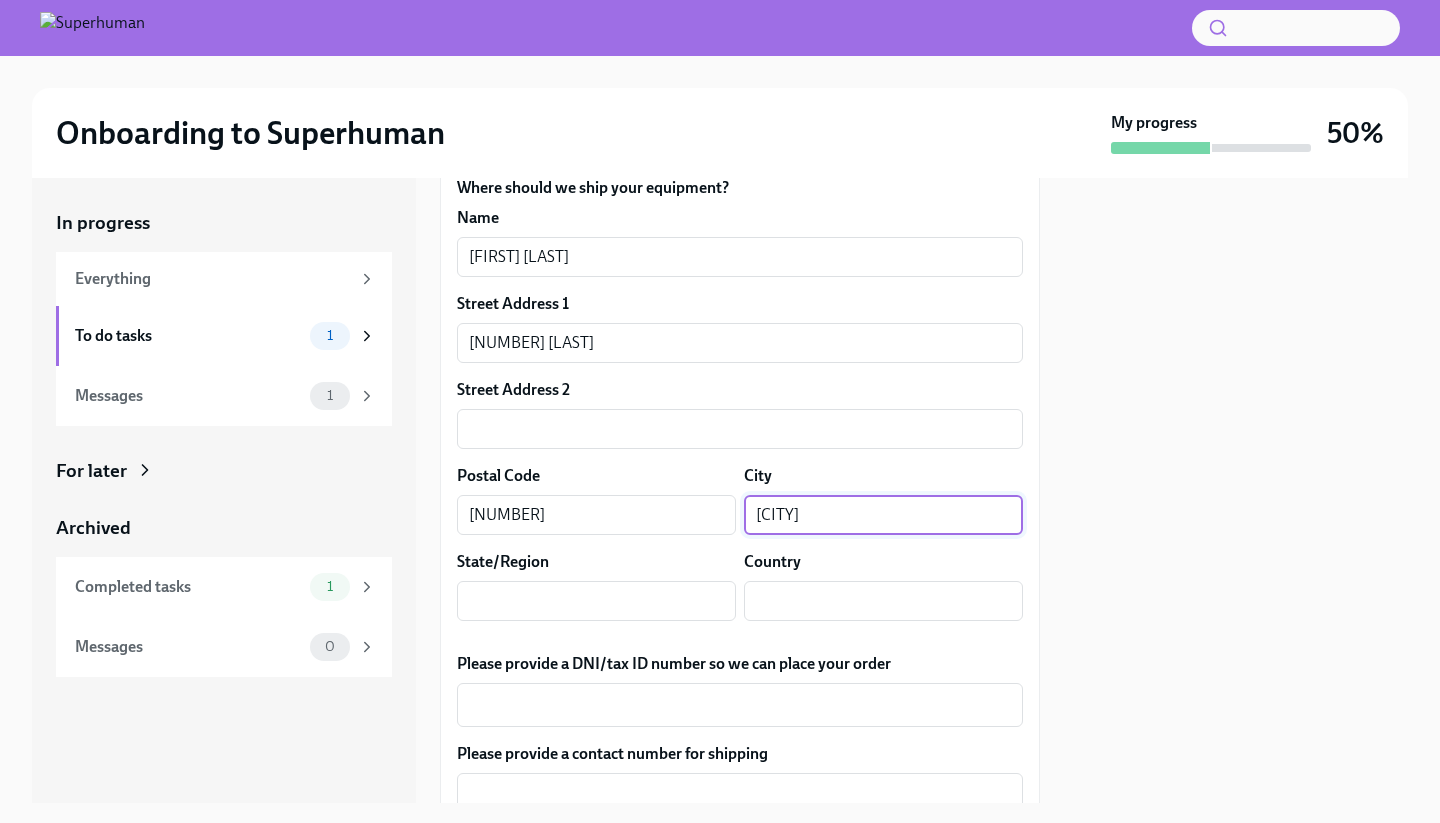 type on "Indiana" 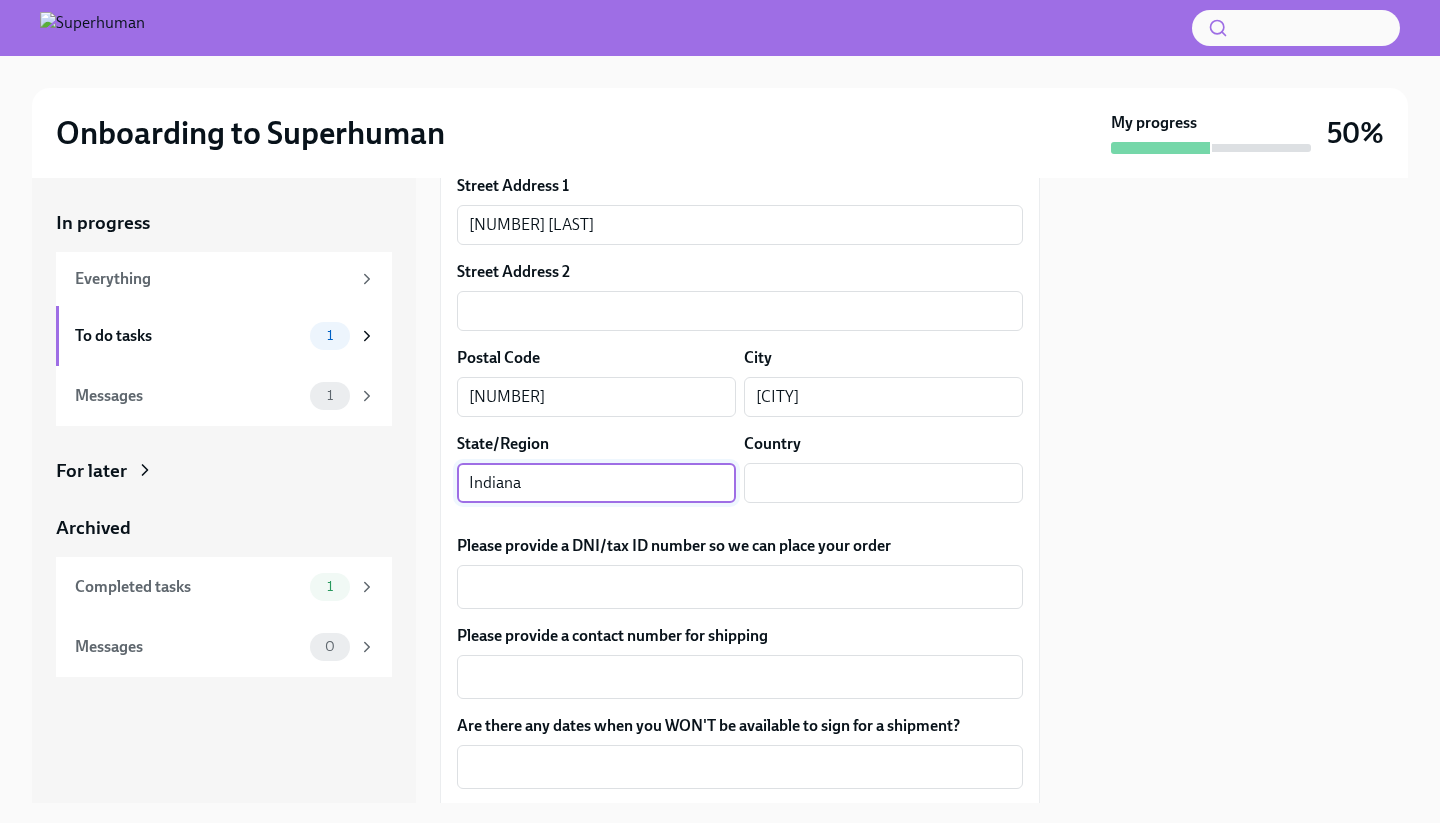 scroll, scrollTop: 1142, scrollLeft: 0, axis: vertical 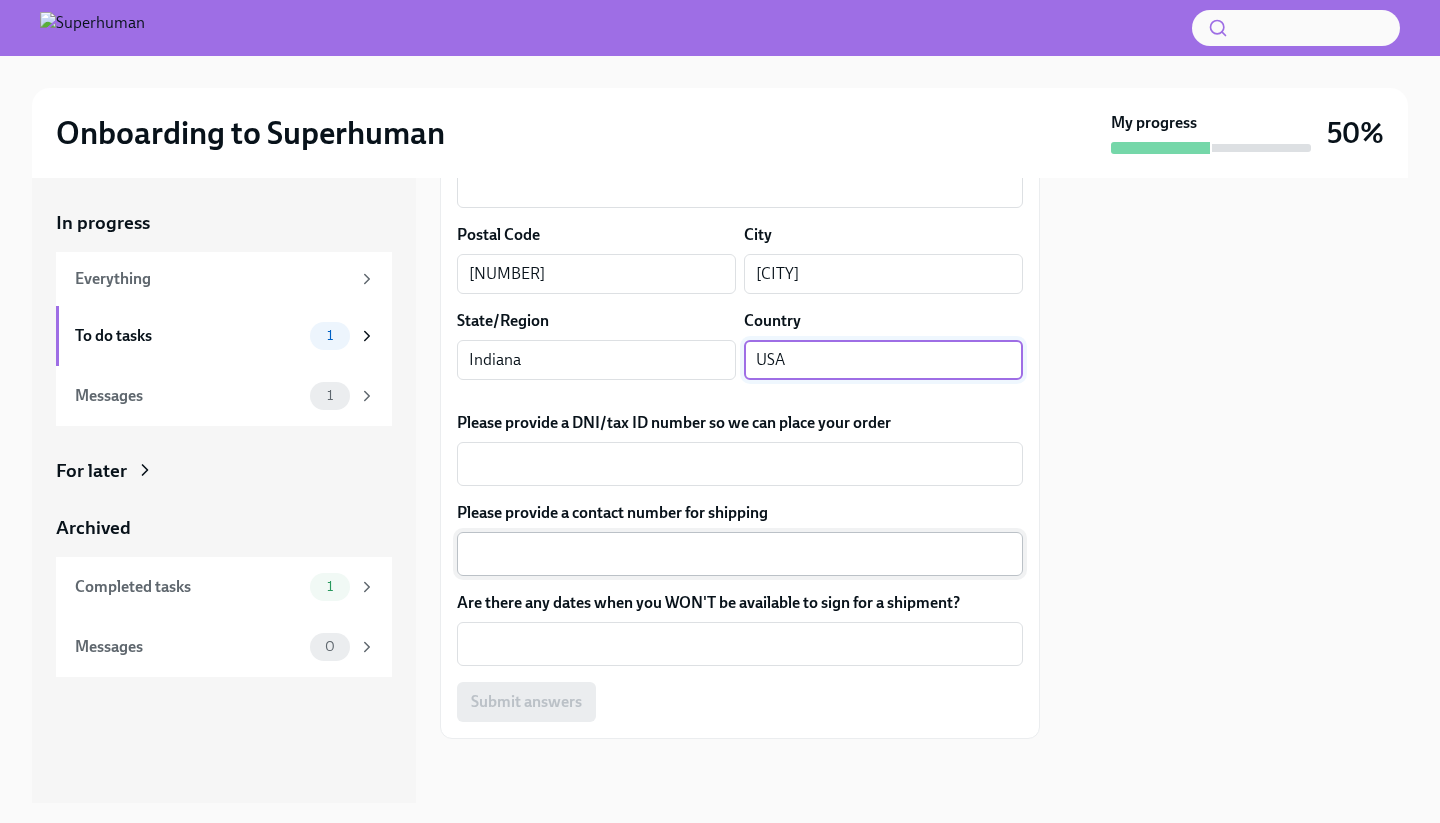 type on "USA" 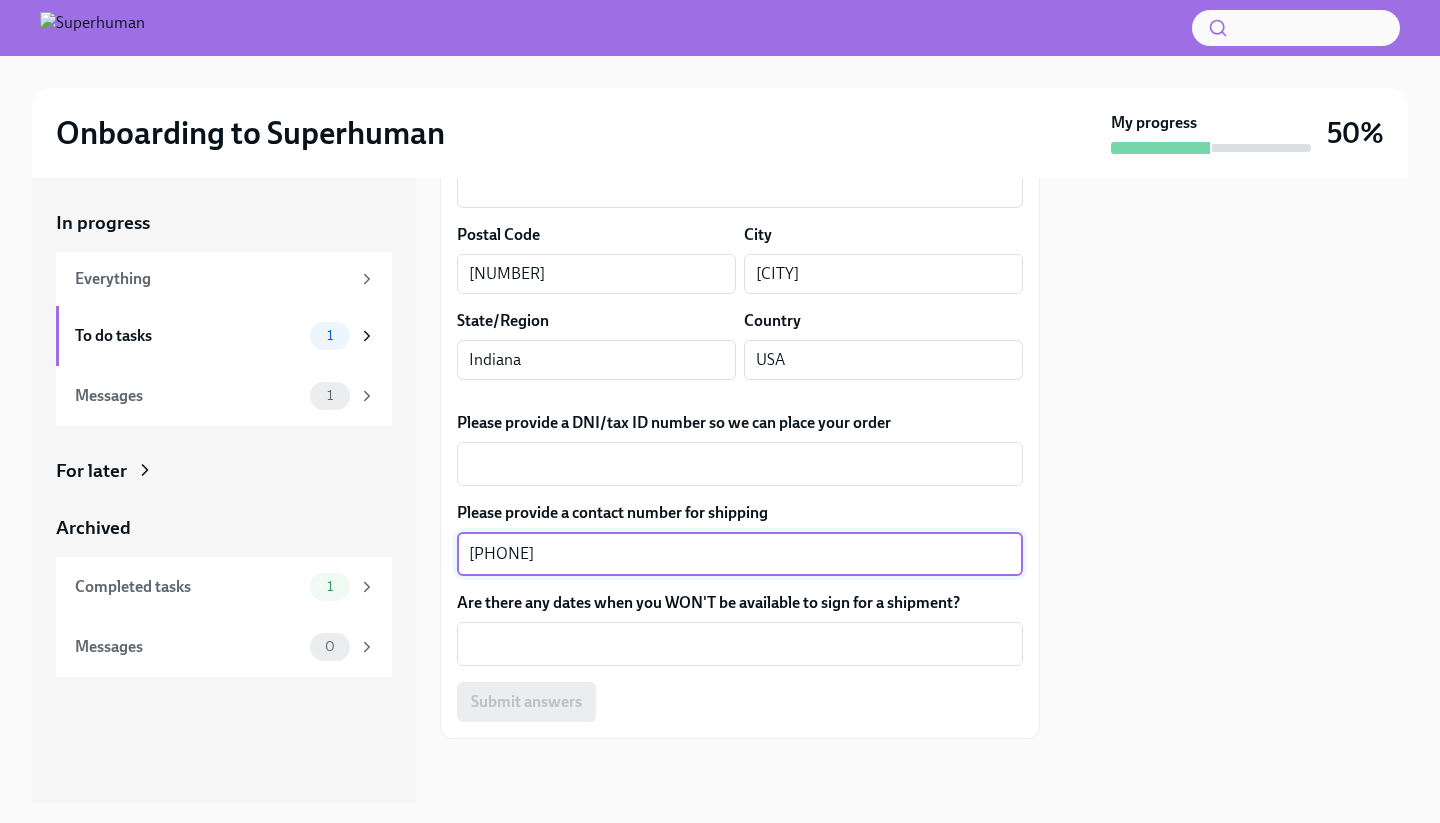 type on "[PHONE]" 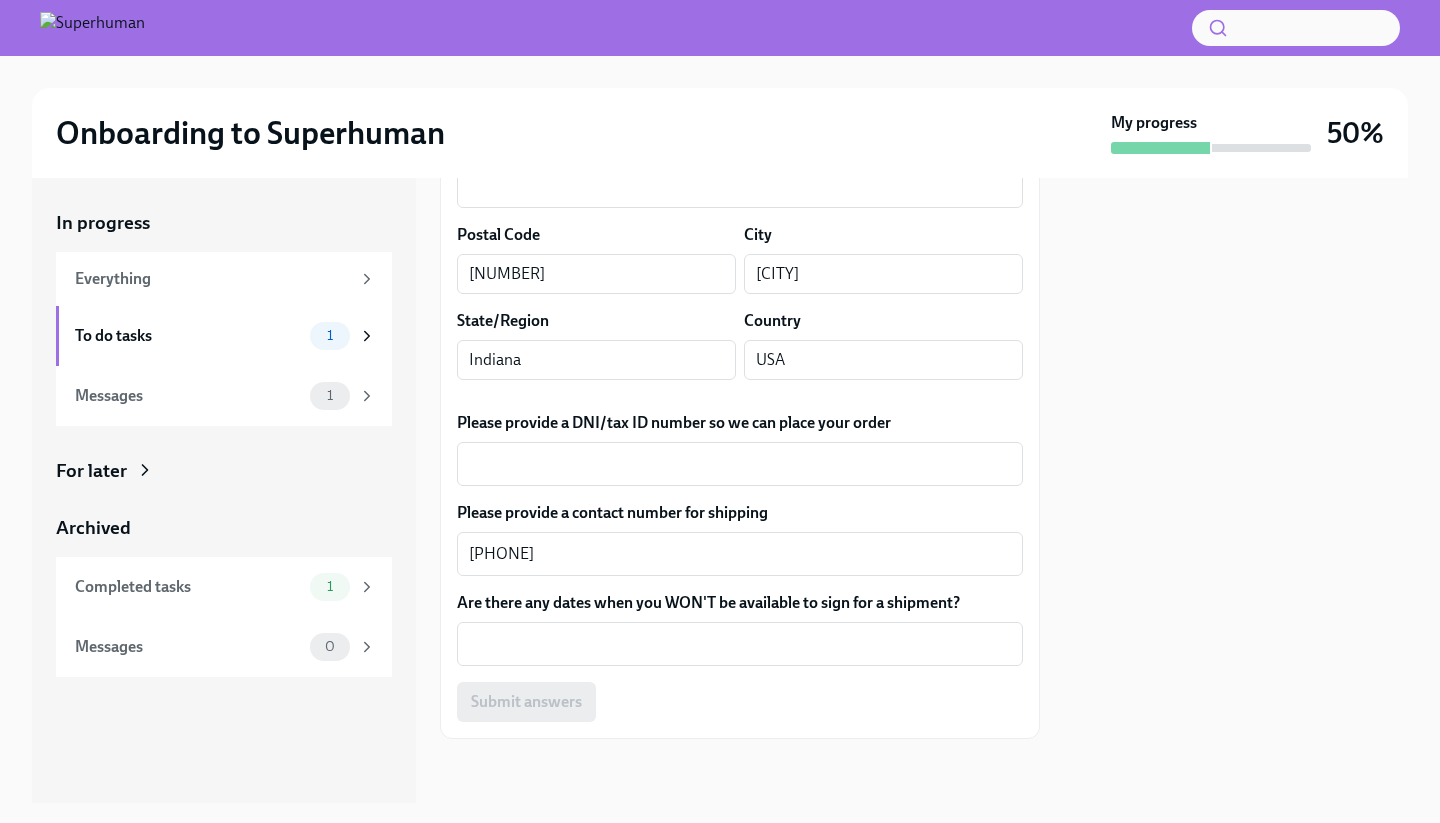 click at bounding box center (1236, 490) 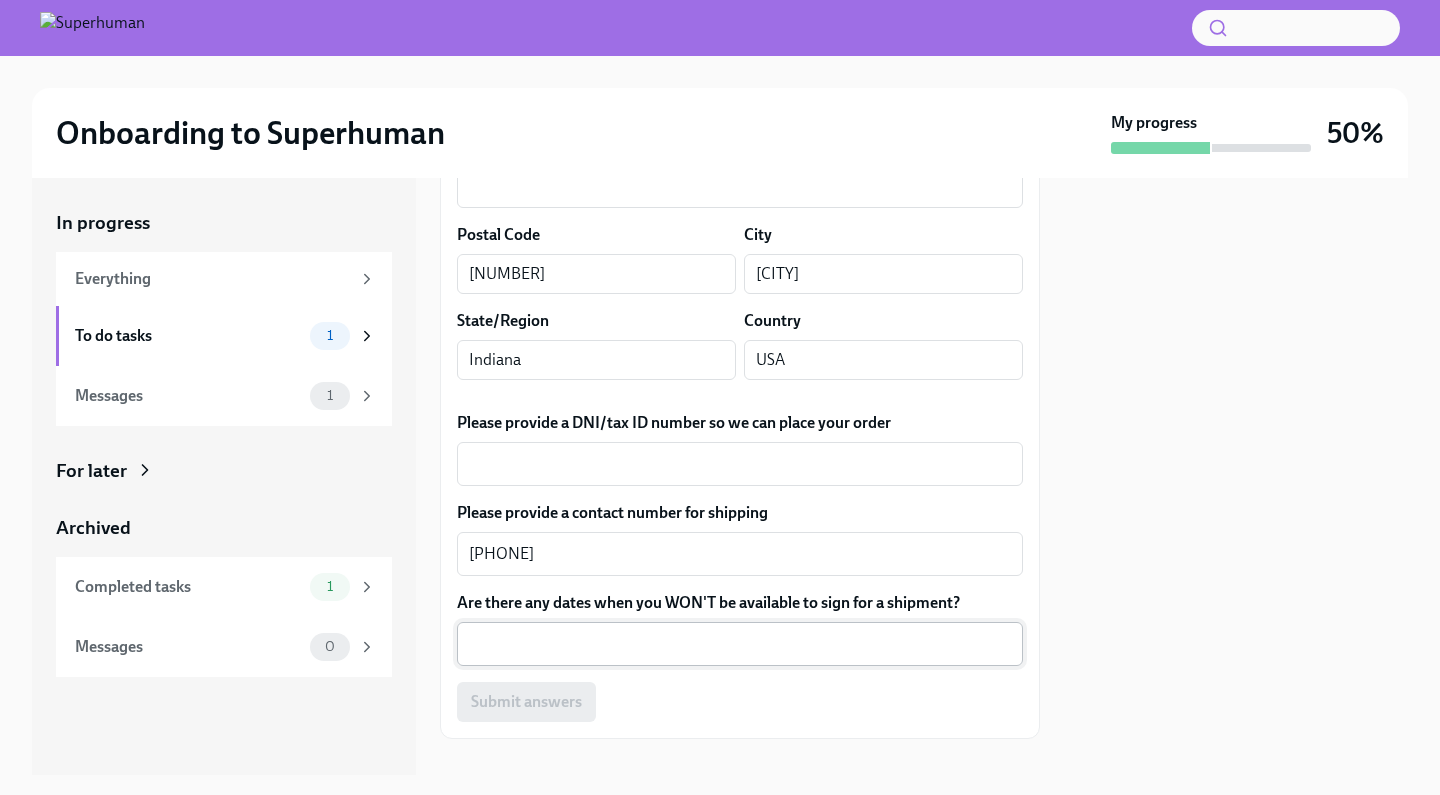 click on "Are there any dates when you WON'T be available to sign for a shipment?" at bounding box center (740, 644) 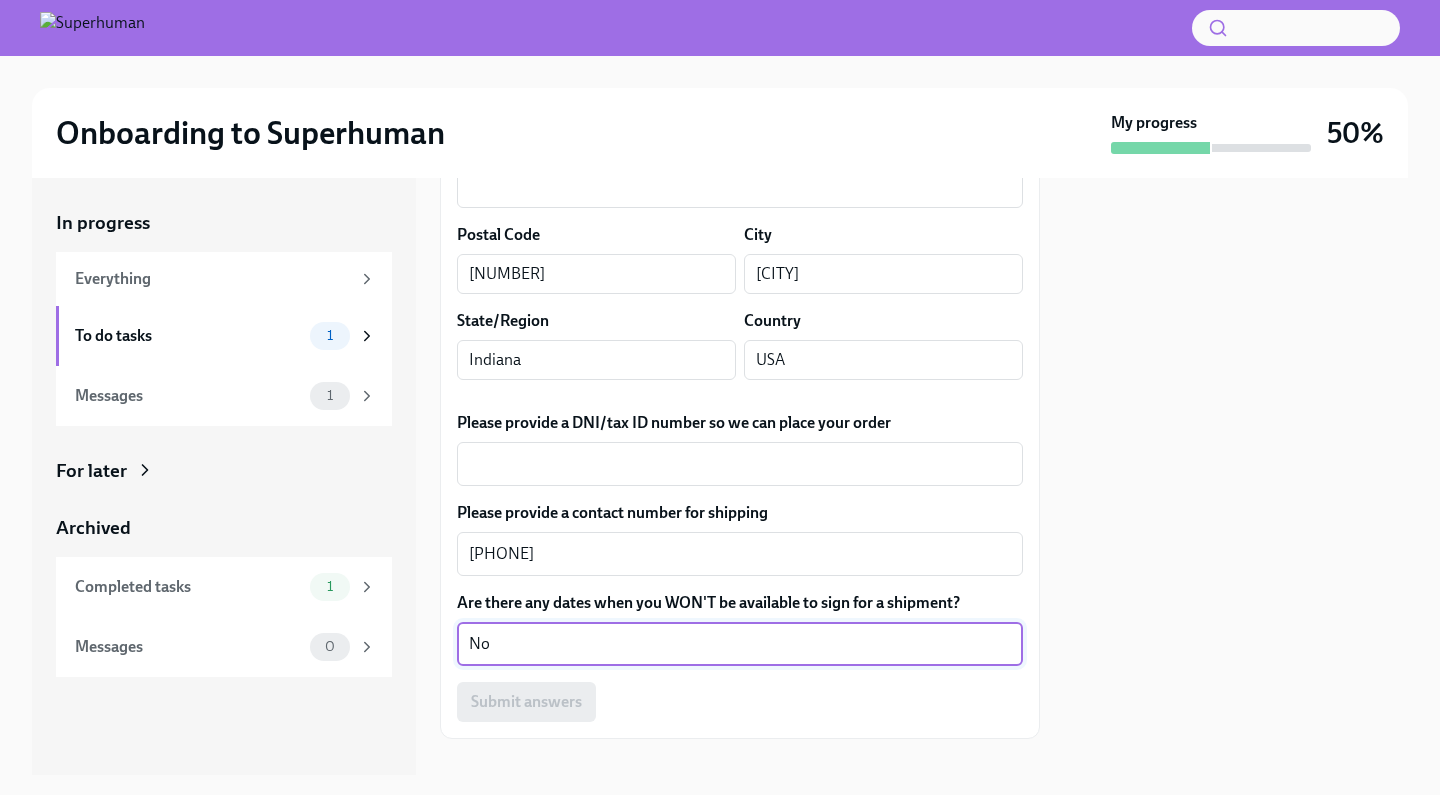click on "No" at bounding box center [740, 644] 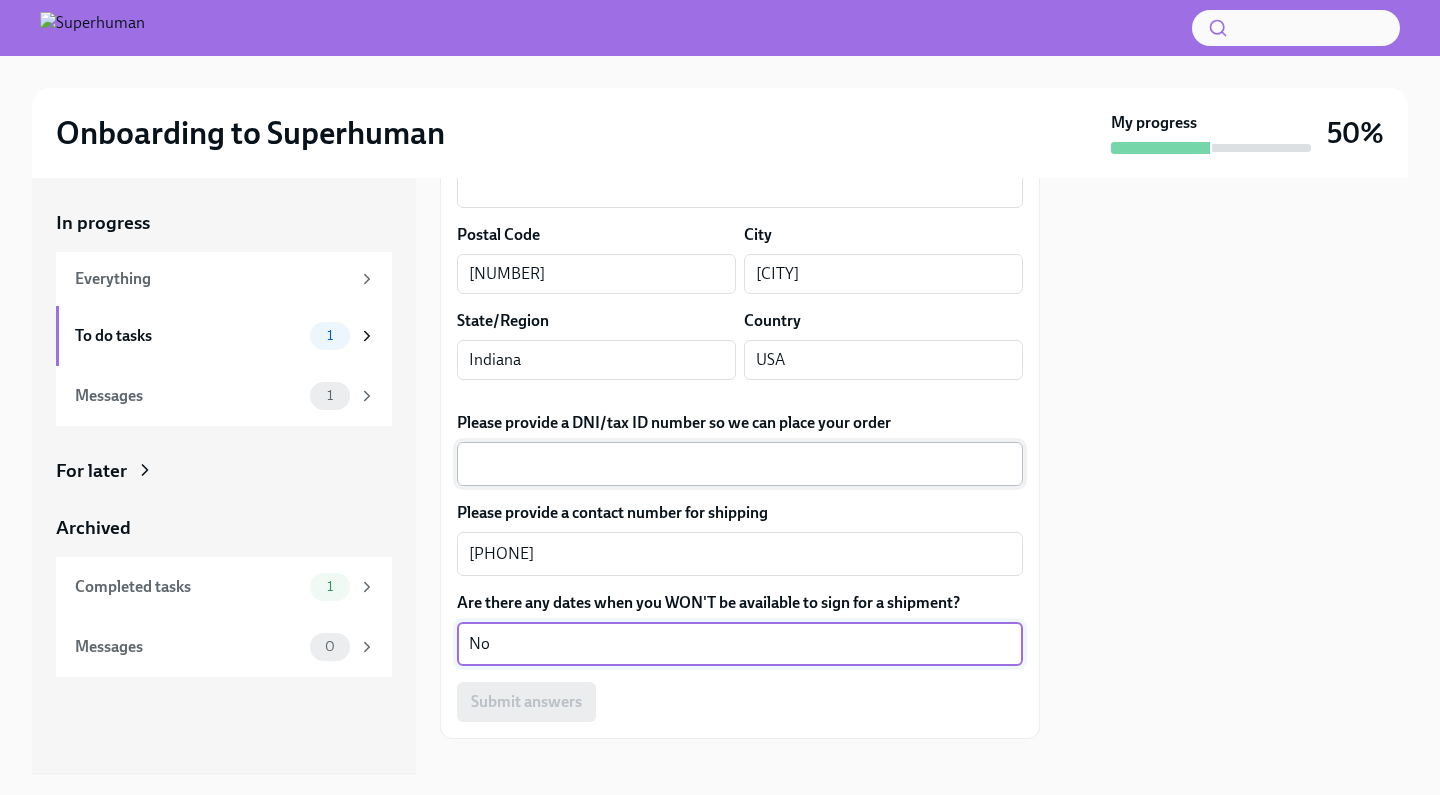 type on "No" 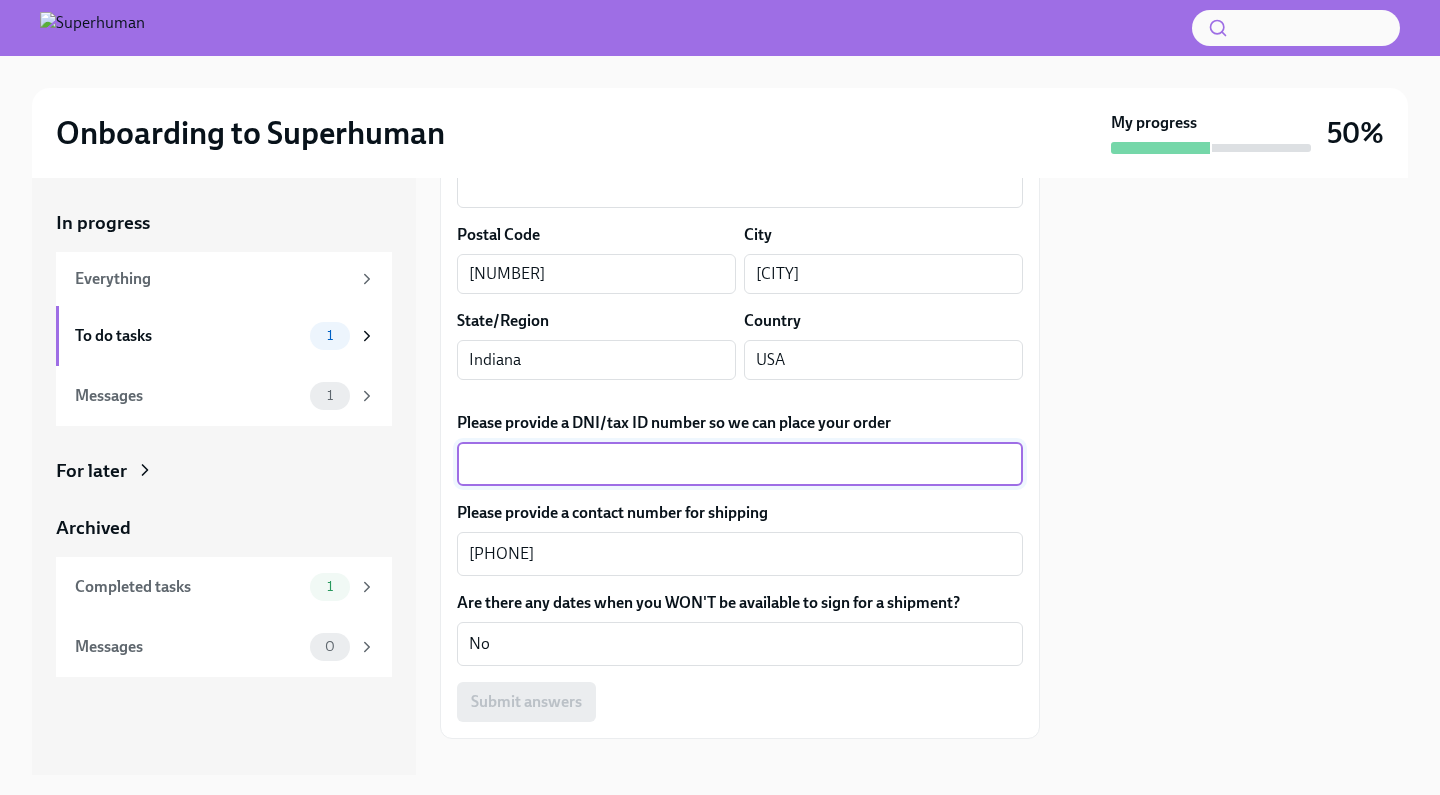 click on "Please provide a DNI/tax ID number so we can place your order" at bounding box center (740, 464) 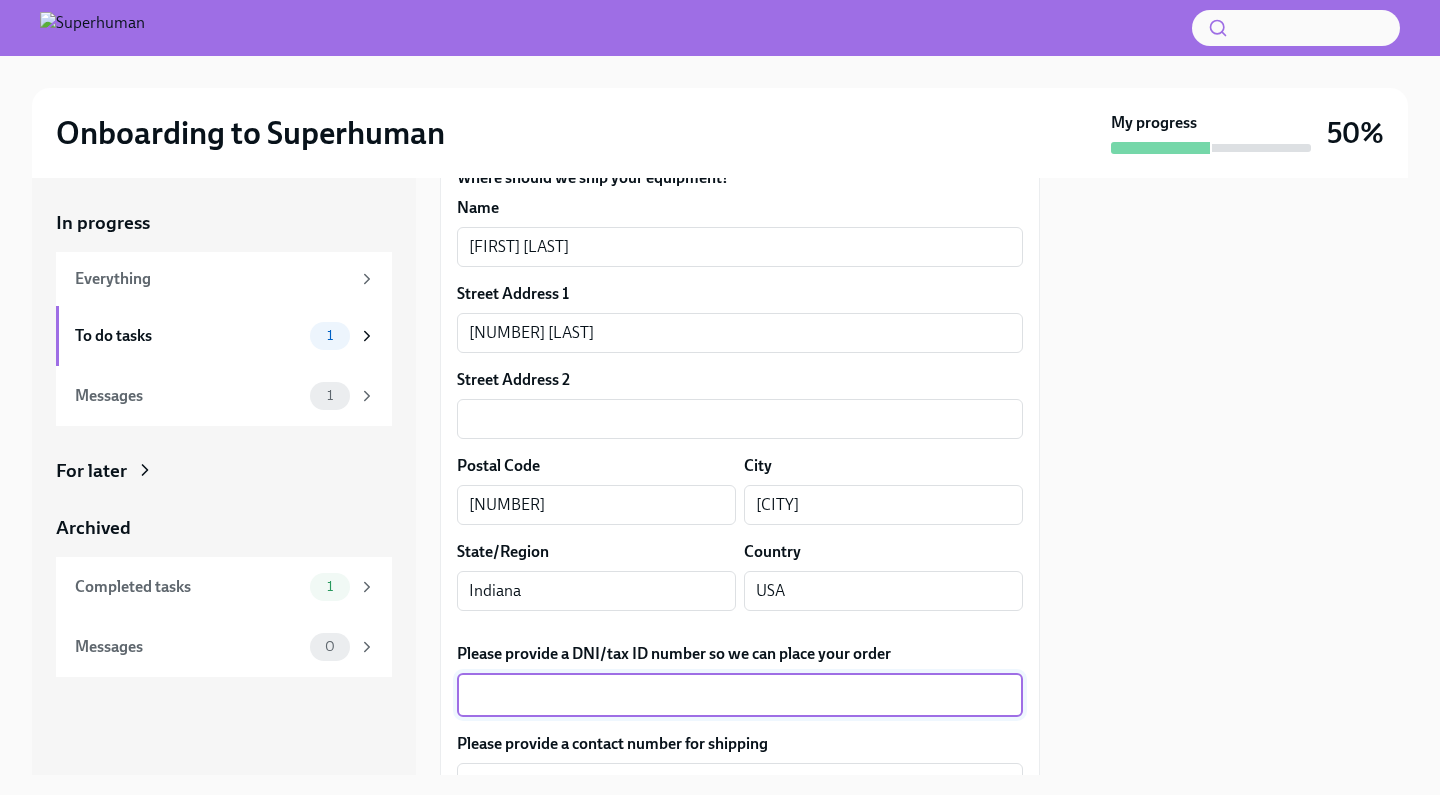 scroll, scrollTop: 1210, scrollLeft: 0, axis: vertical 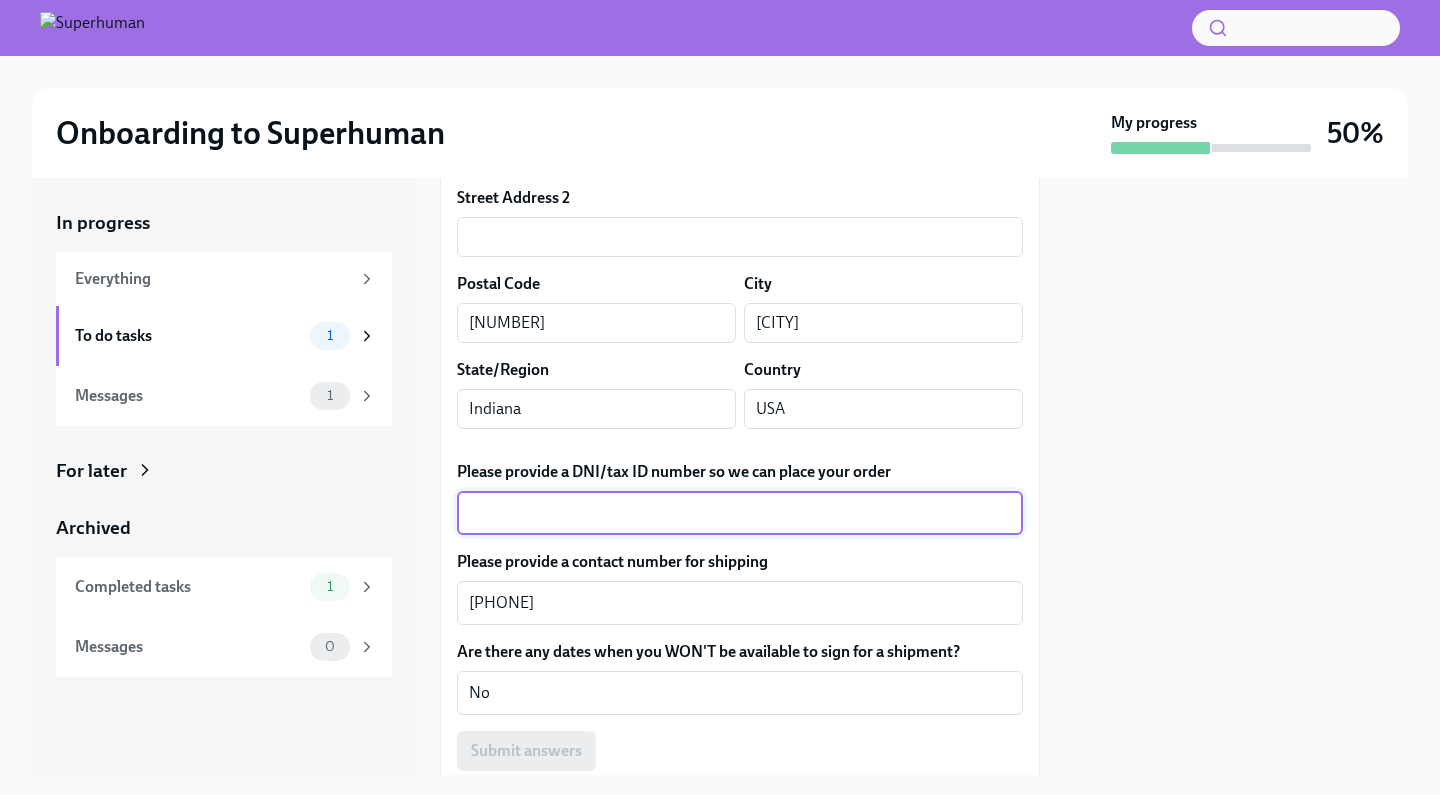 click on "Please provide a DNI/tax ID number so we can place your order" at bounding box center (740, 513) 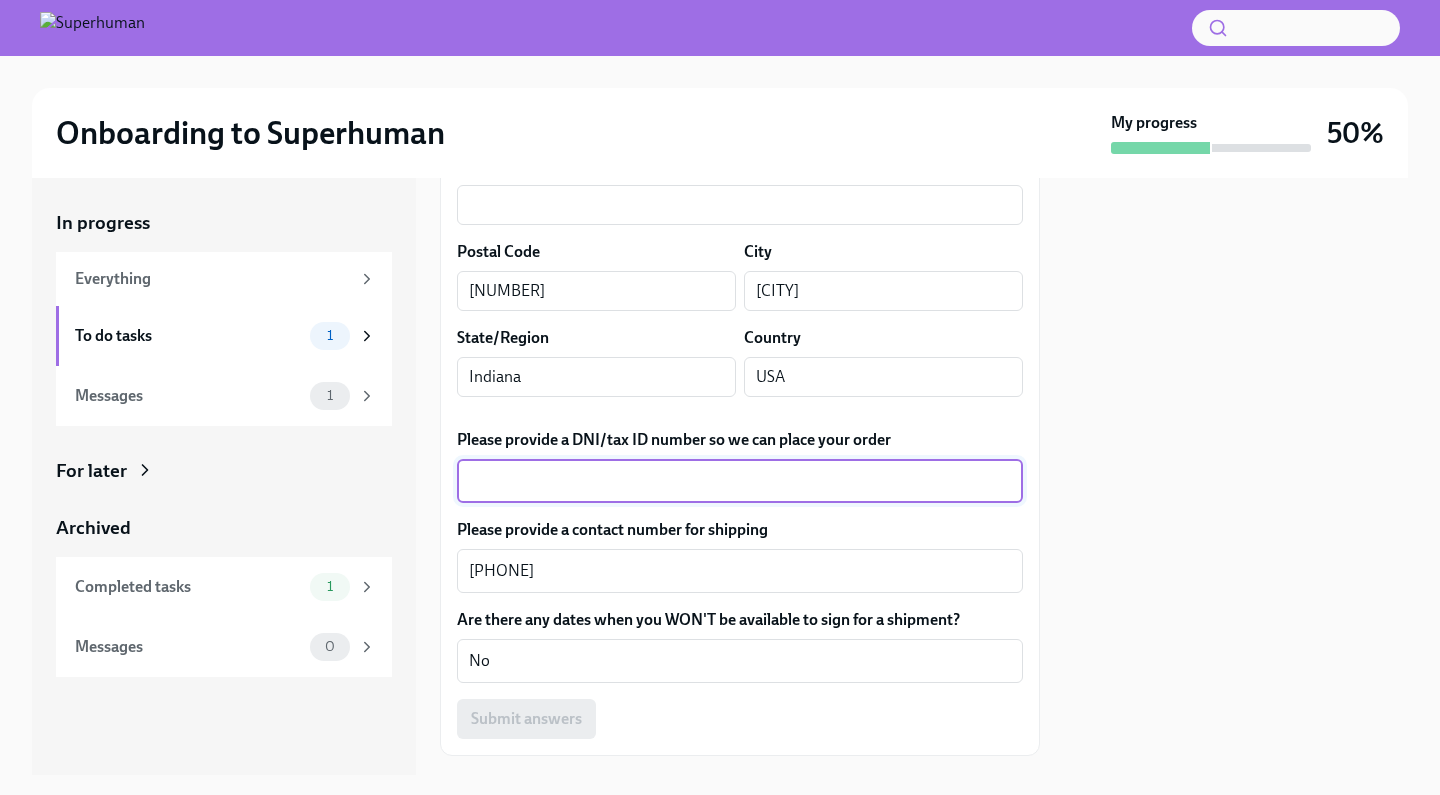 scroll, scrollTop: 1239, scrollLeft: 0, axis: vertical 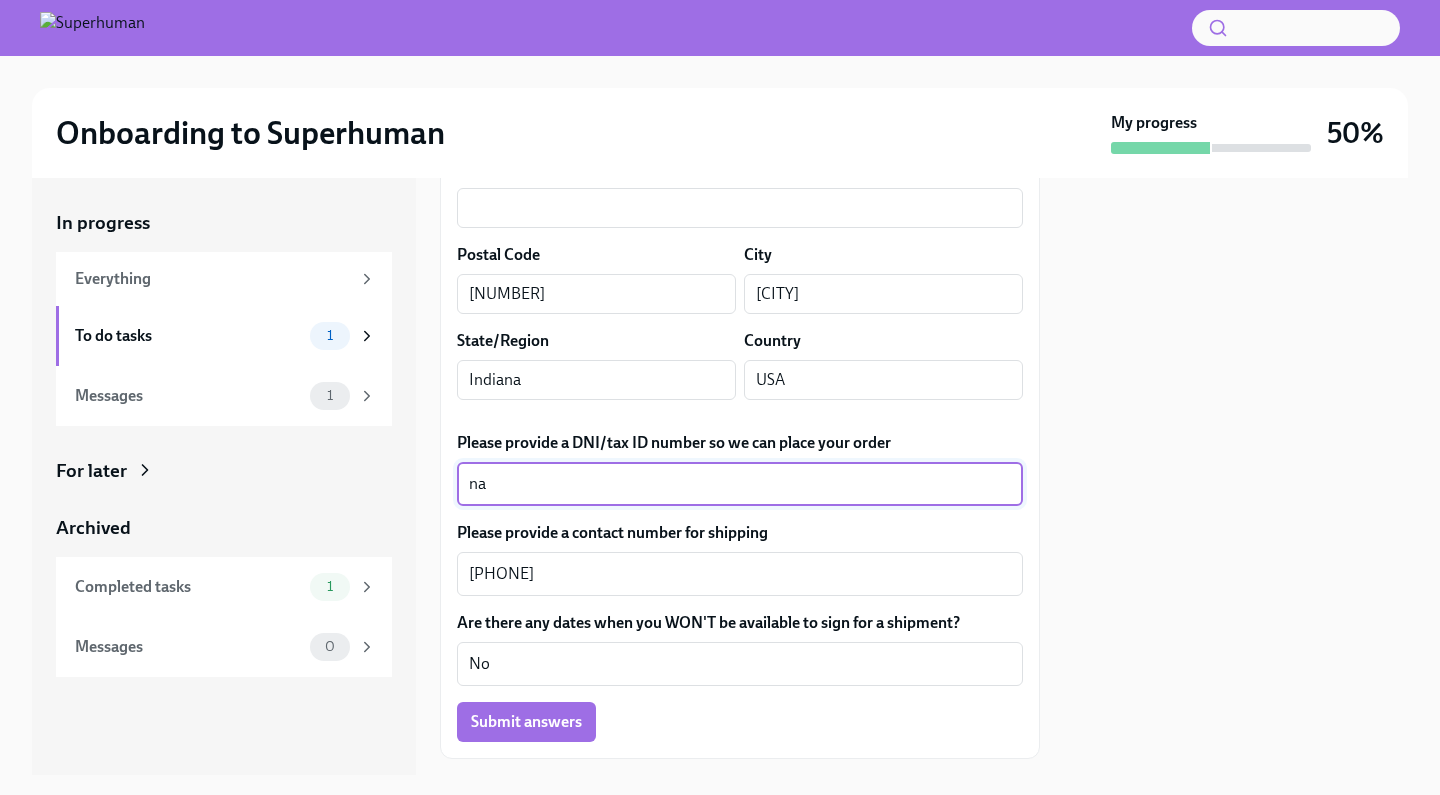 type on "n" 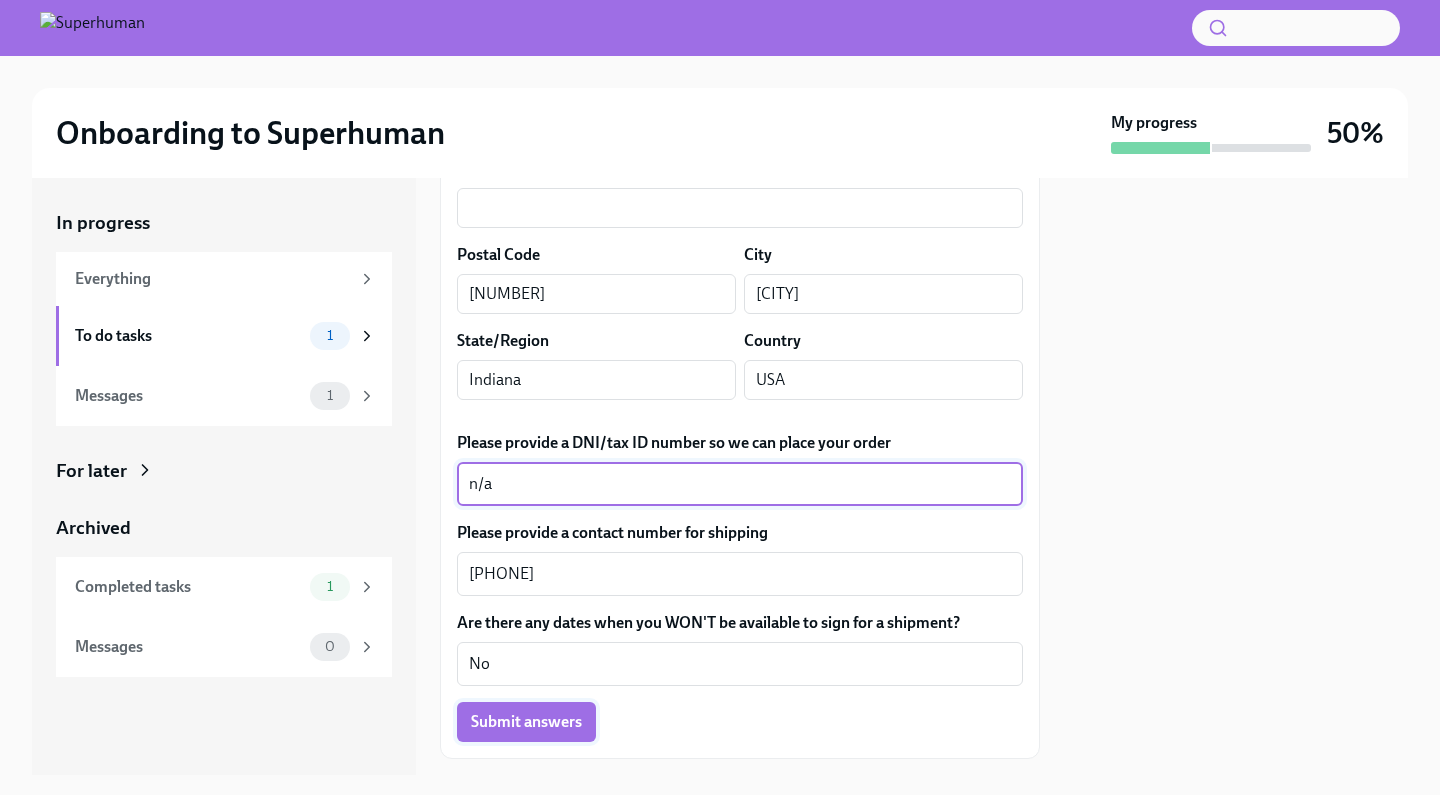 type on "n/a" 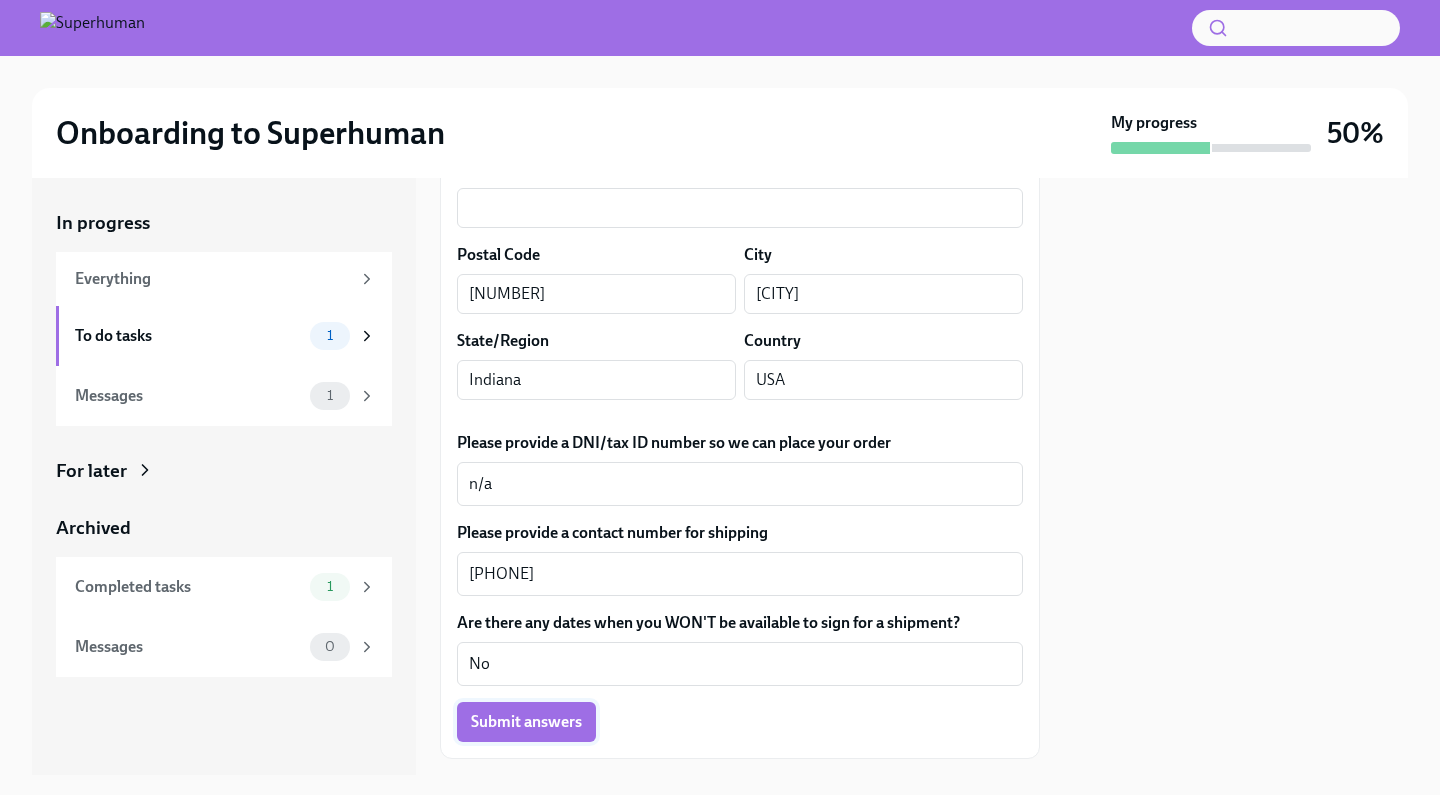click on "Submit answers" at bounding box center (526, 722) 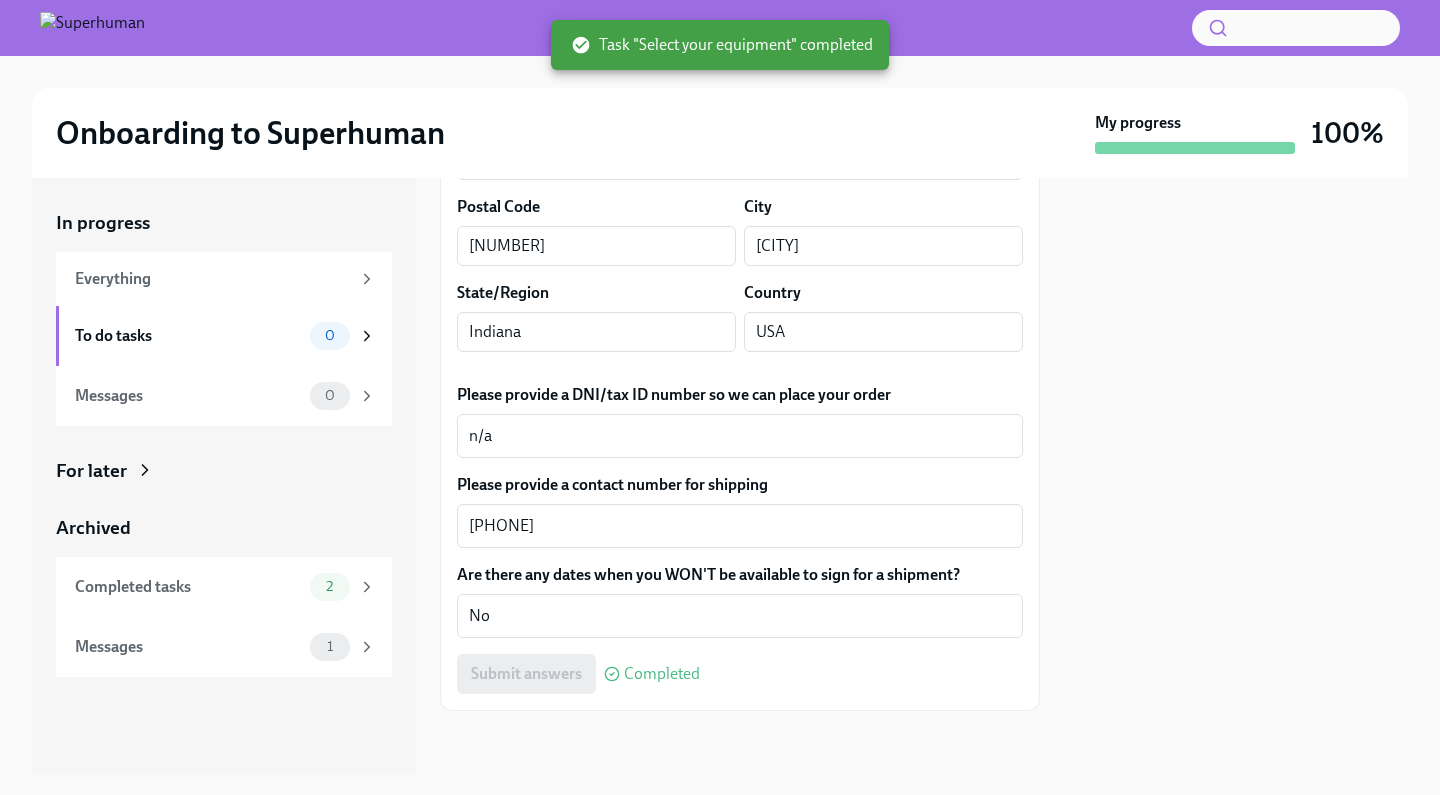 scroll, scrollTop: 1287, scrollLeft: 0, axis: vertical 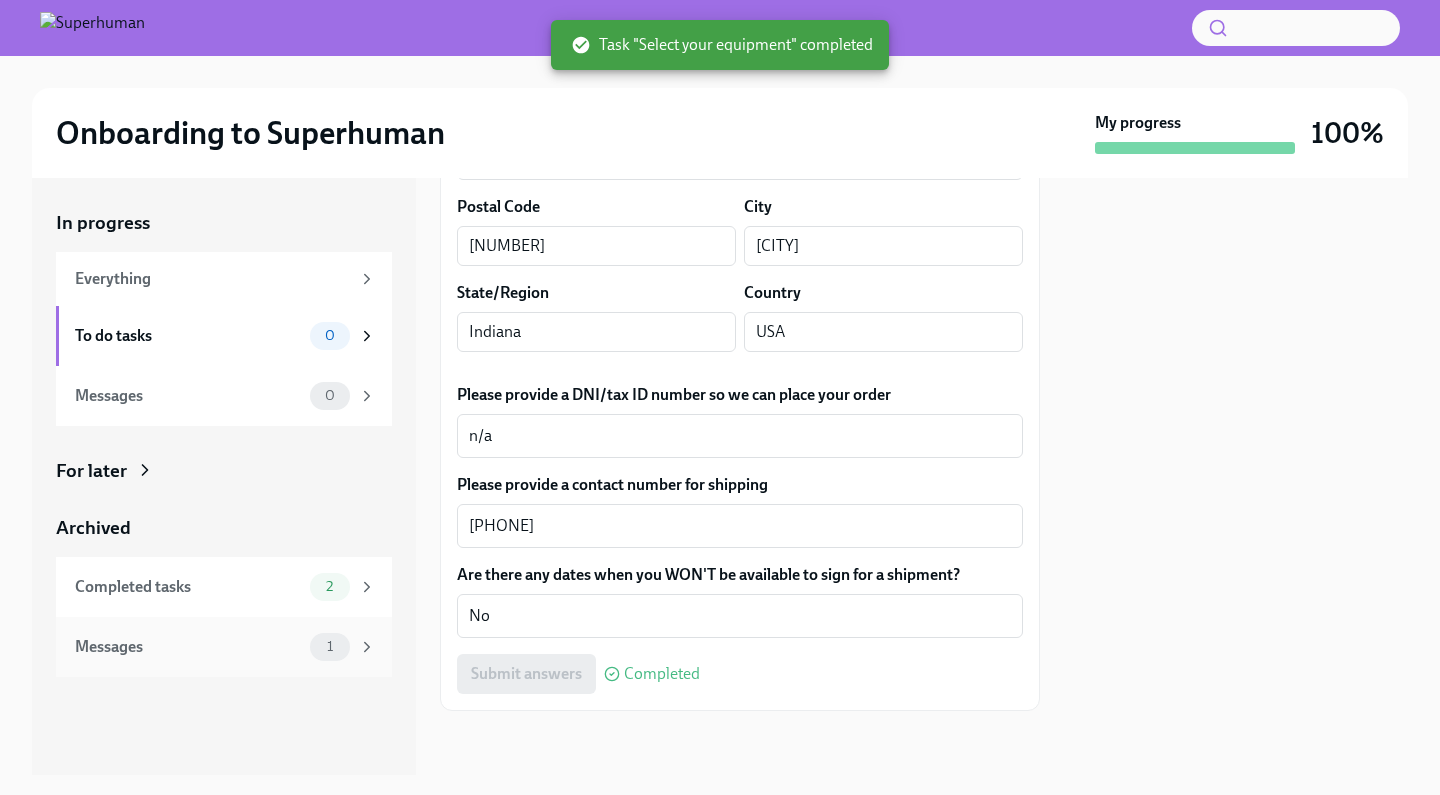 click on "Messages" at bounding box center [188, 647] 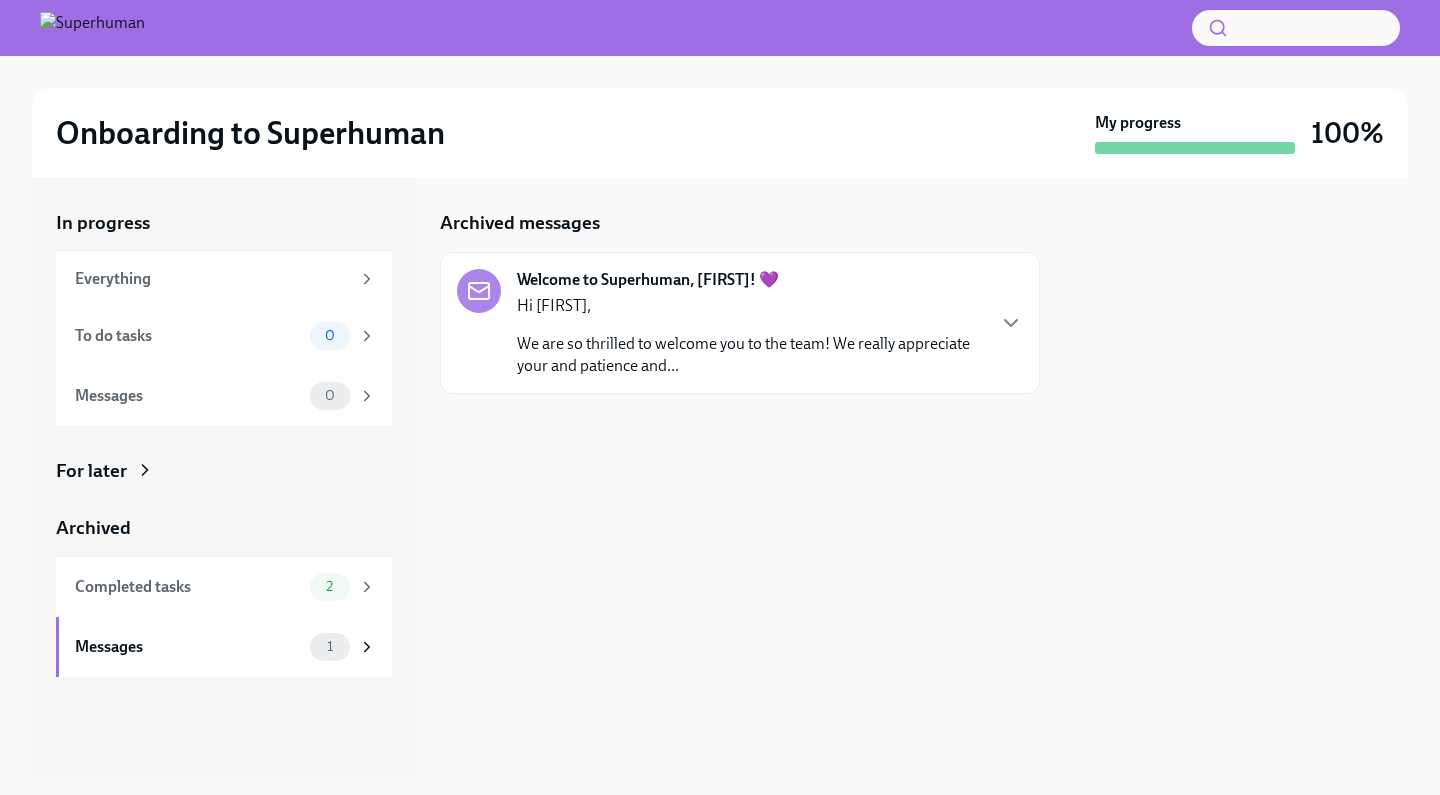 click on "Welcome to Superhuman, [FIRST]! 💜 Hi [FIRST],
We are so thrilled to welcome you to the team! We really appreciate your and patience and..." at bounding box center (740, 323) 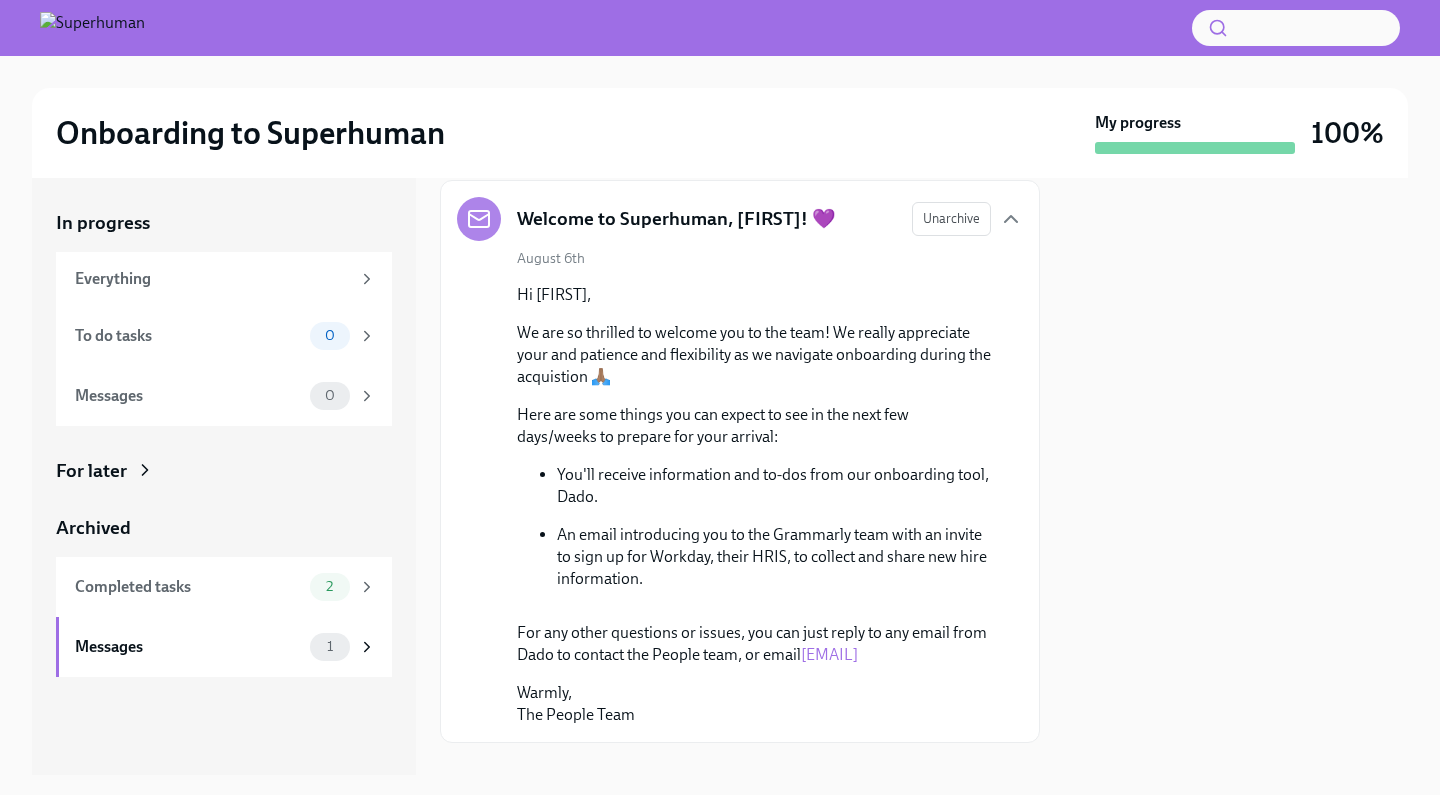 scroll, scrollTop: 82, scrollLeft: 0, axis: vertical 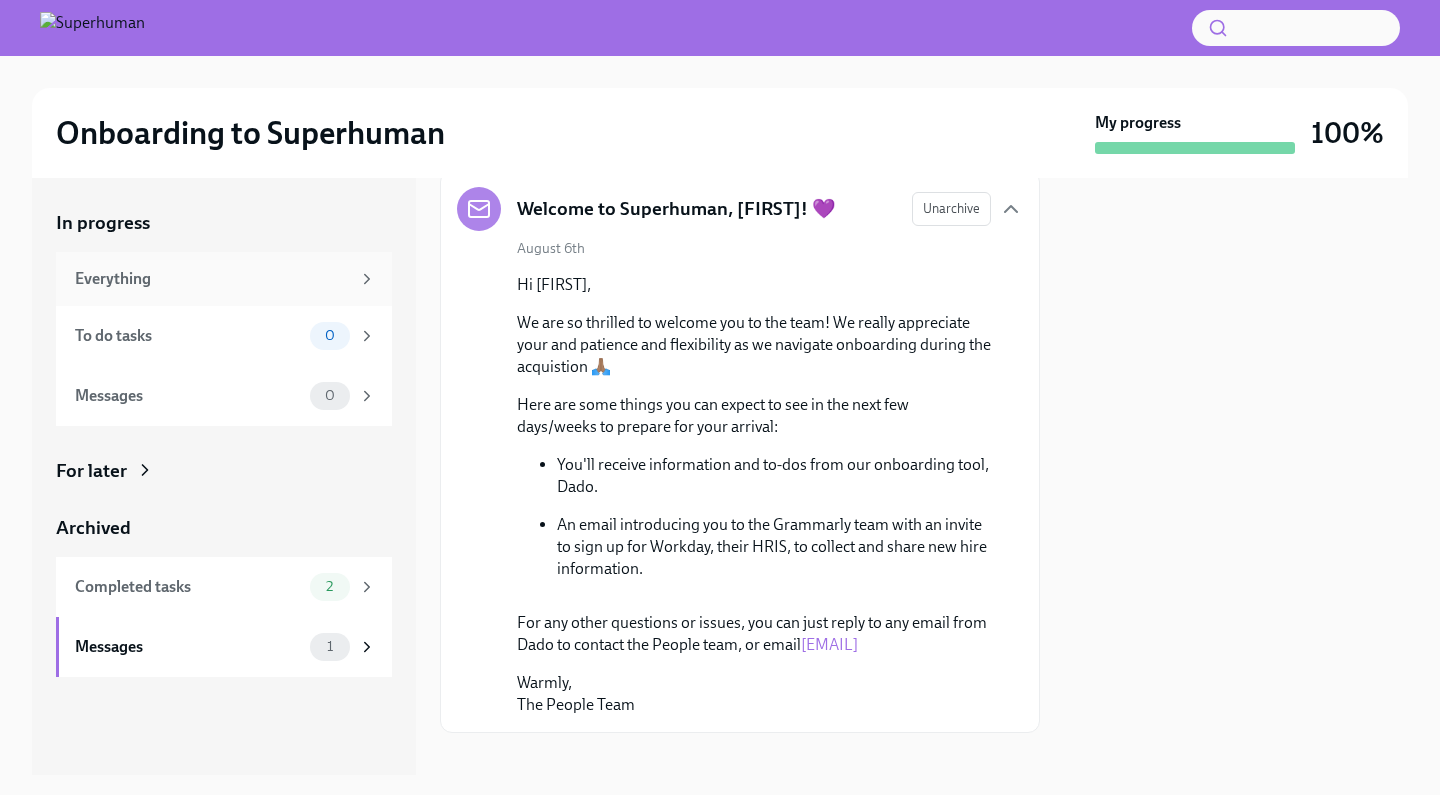 click on "Everything" at bounding box center [224, 279] 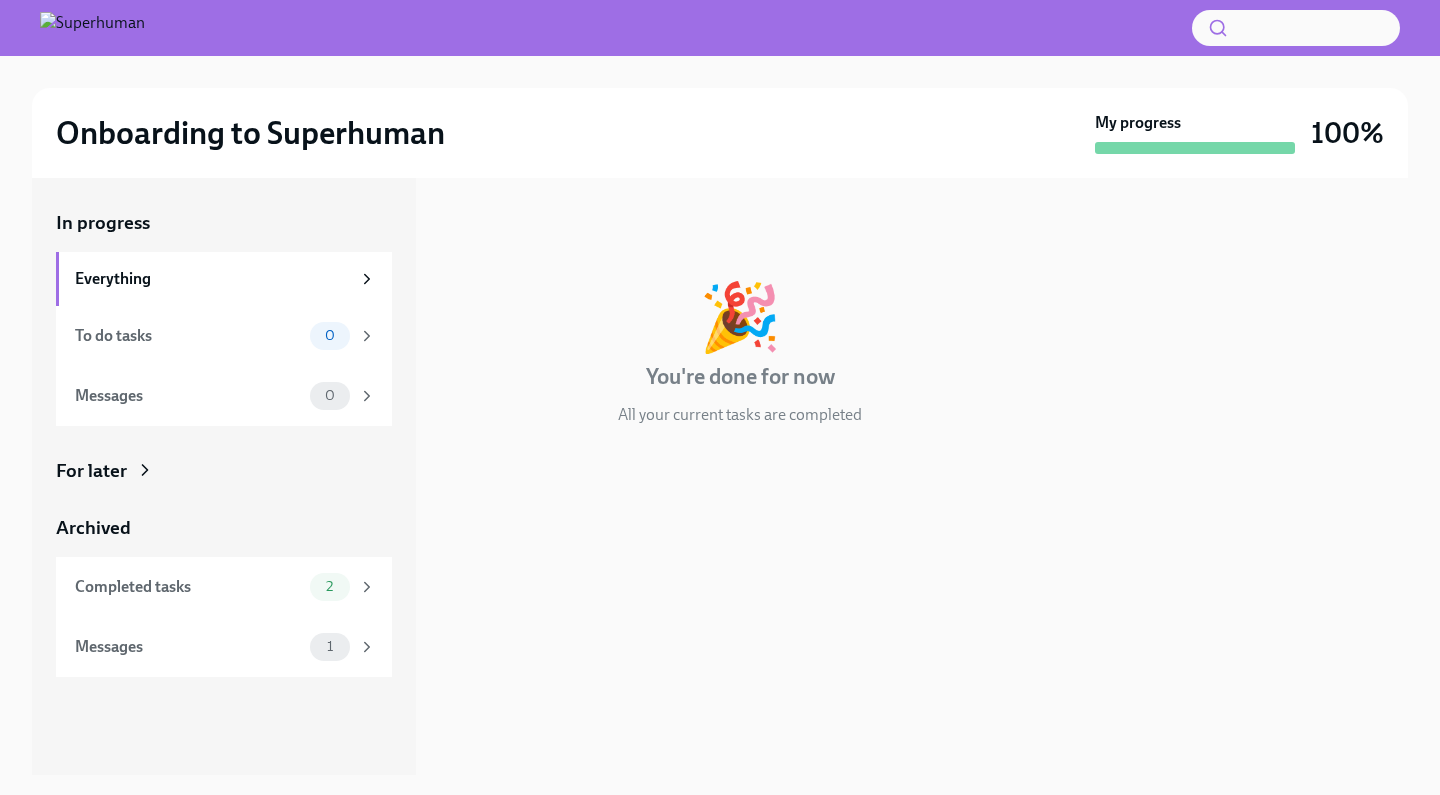 scroll, scrollTop: 0, scrollLeft: 0, axis: both 